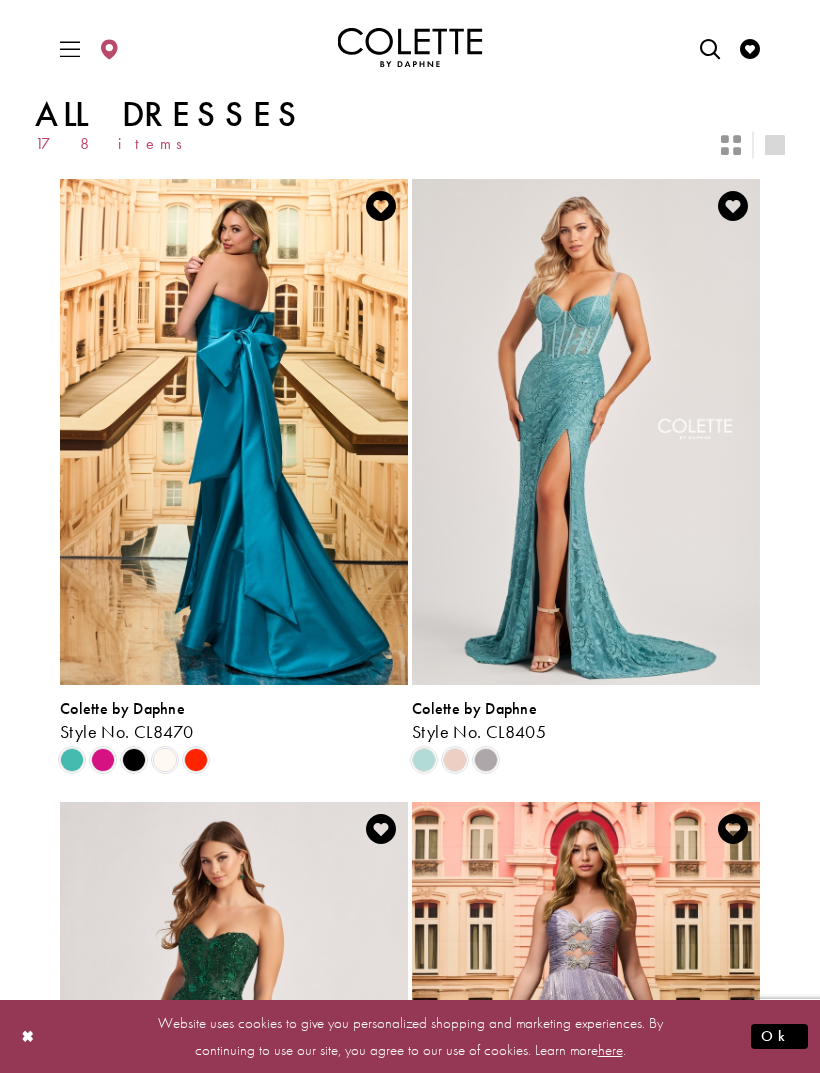scroll, scrollTop: 0, scrollLeft: 0, axis: both 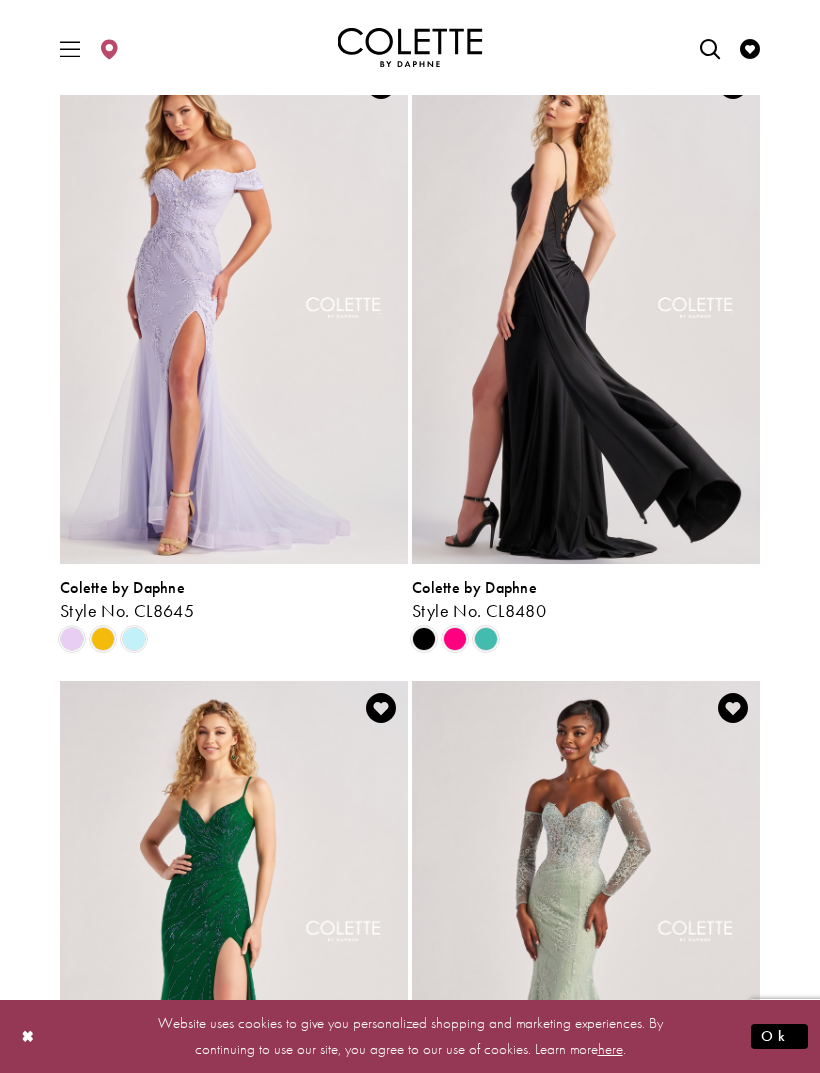 click at bounding box center [586, 310] 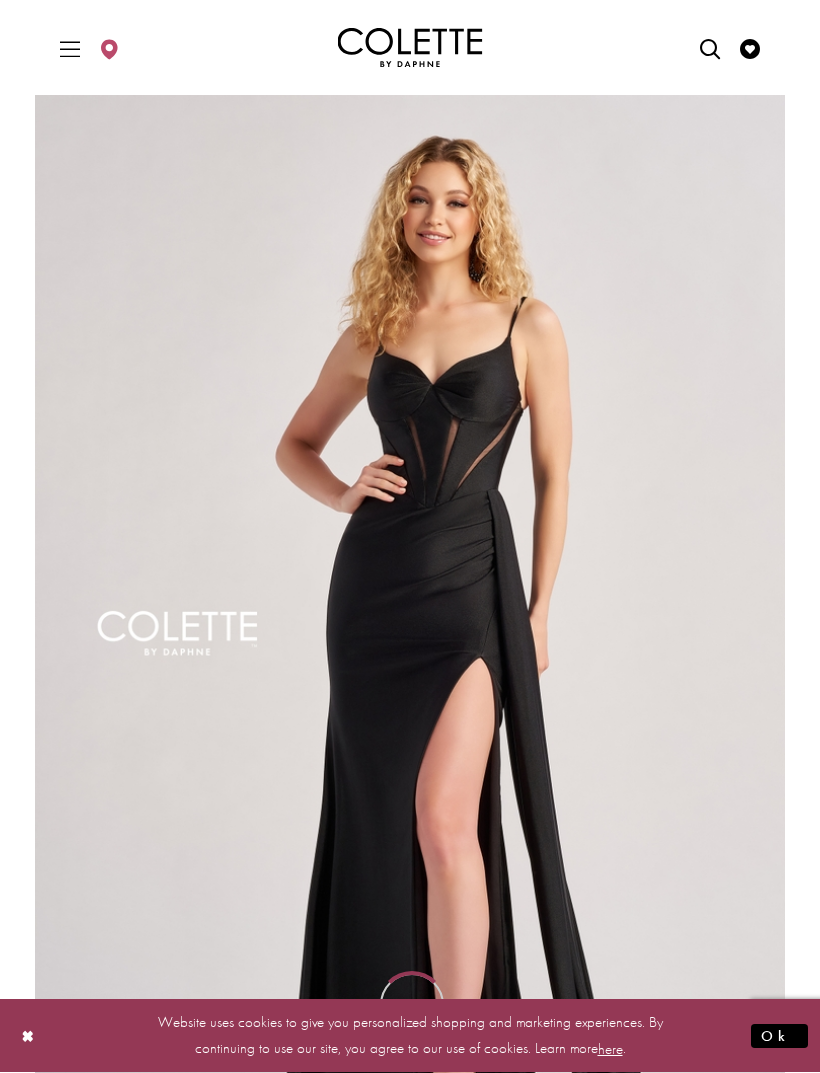 scroll, scrollTop: 0, scrollLeft: 0, axis: both 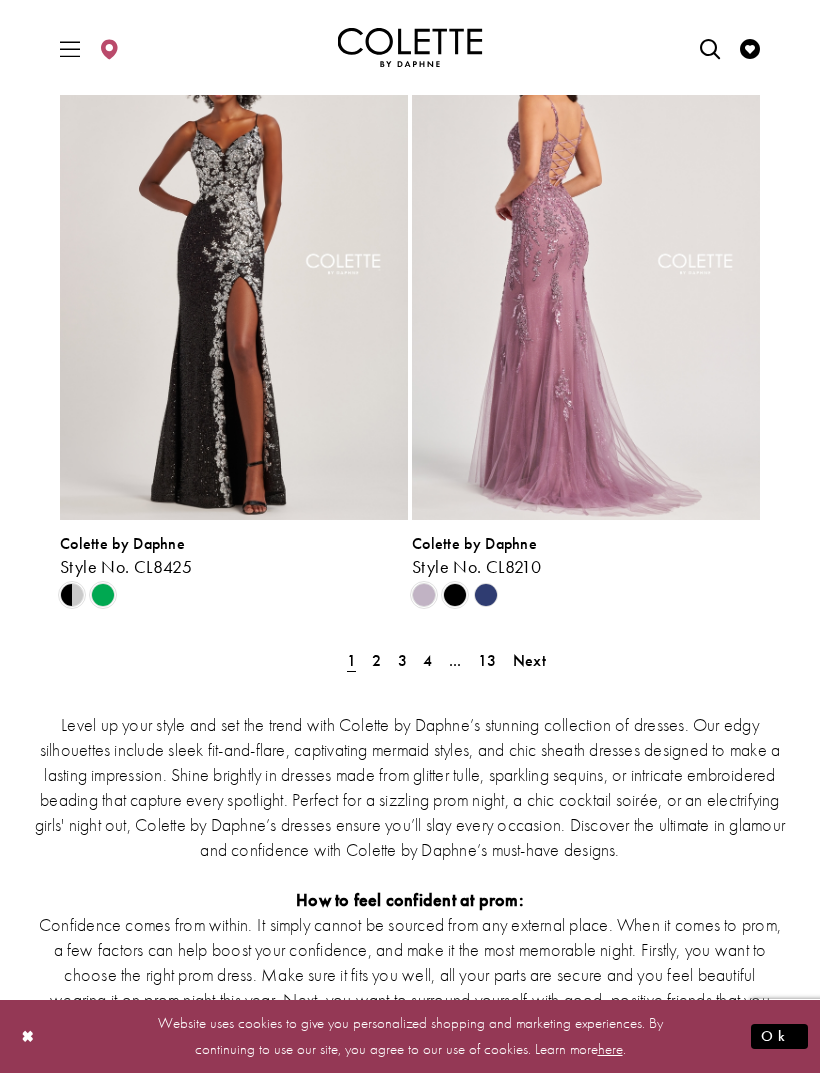 click on "Next" at bounding box center [529, 660] 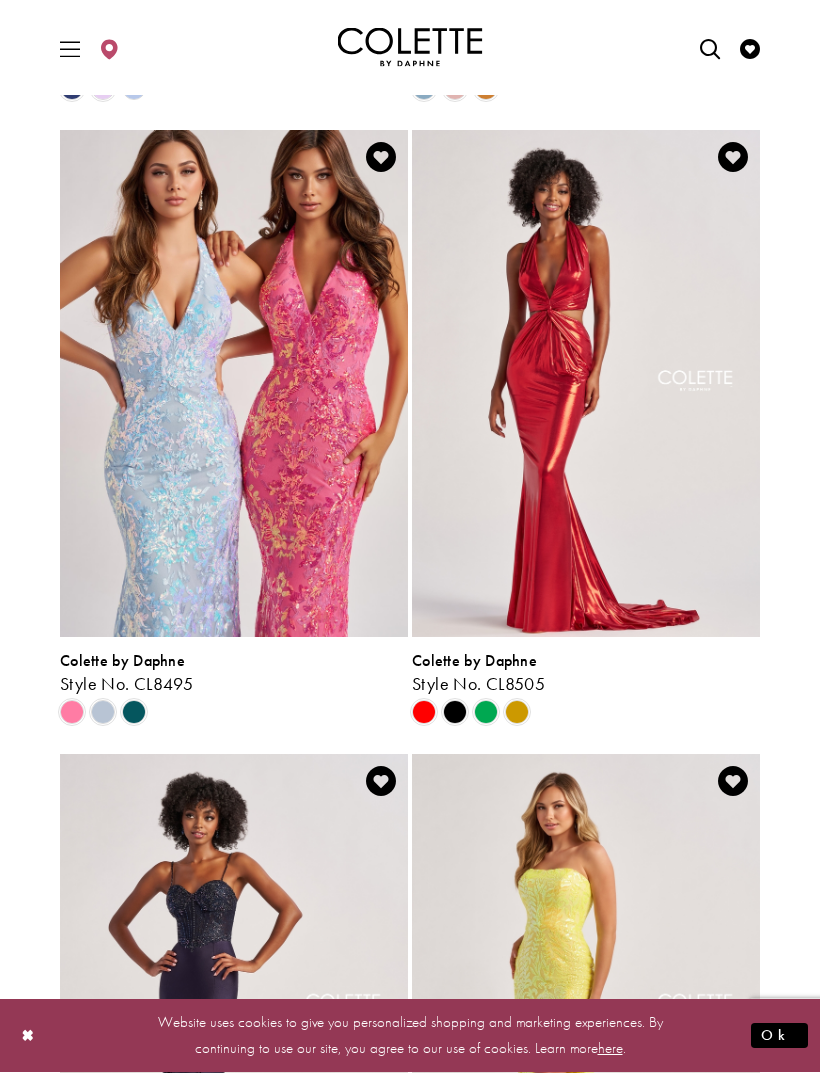 scroll, scrollTop: 1296, scrollLeft: 0, axis: vertical 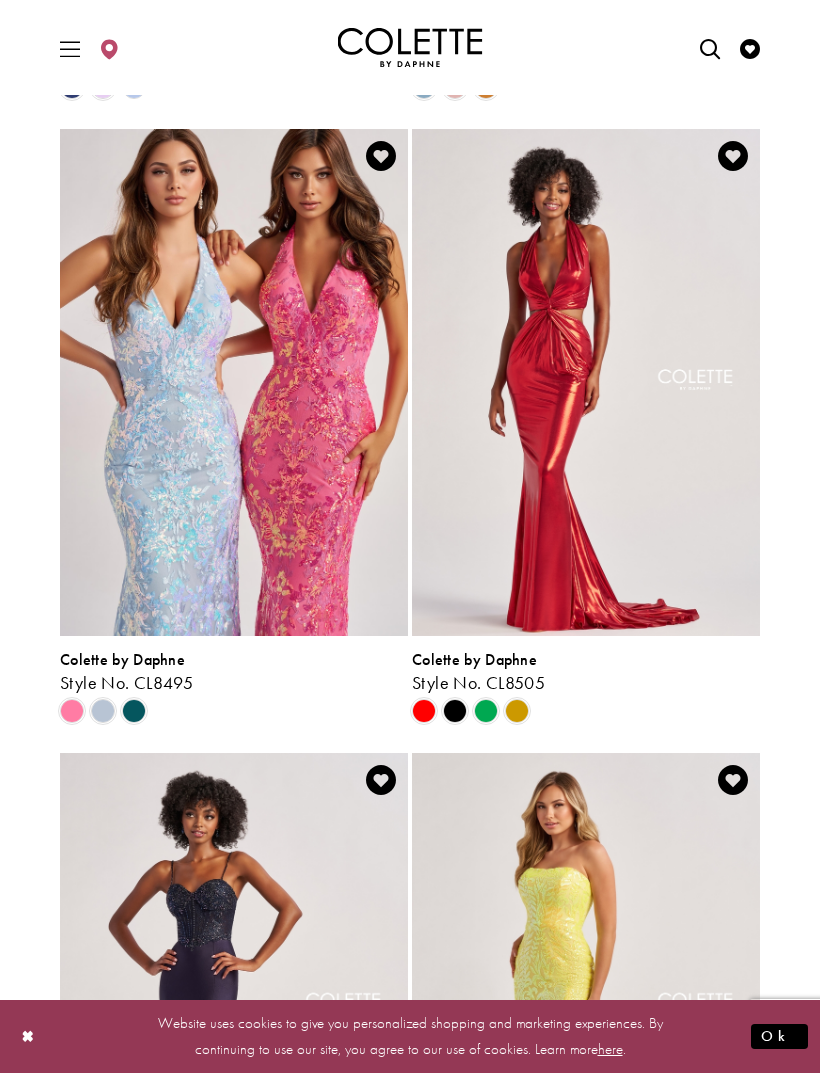 click at bounding box center [586, 382] 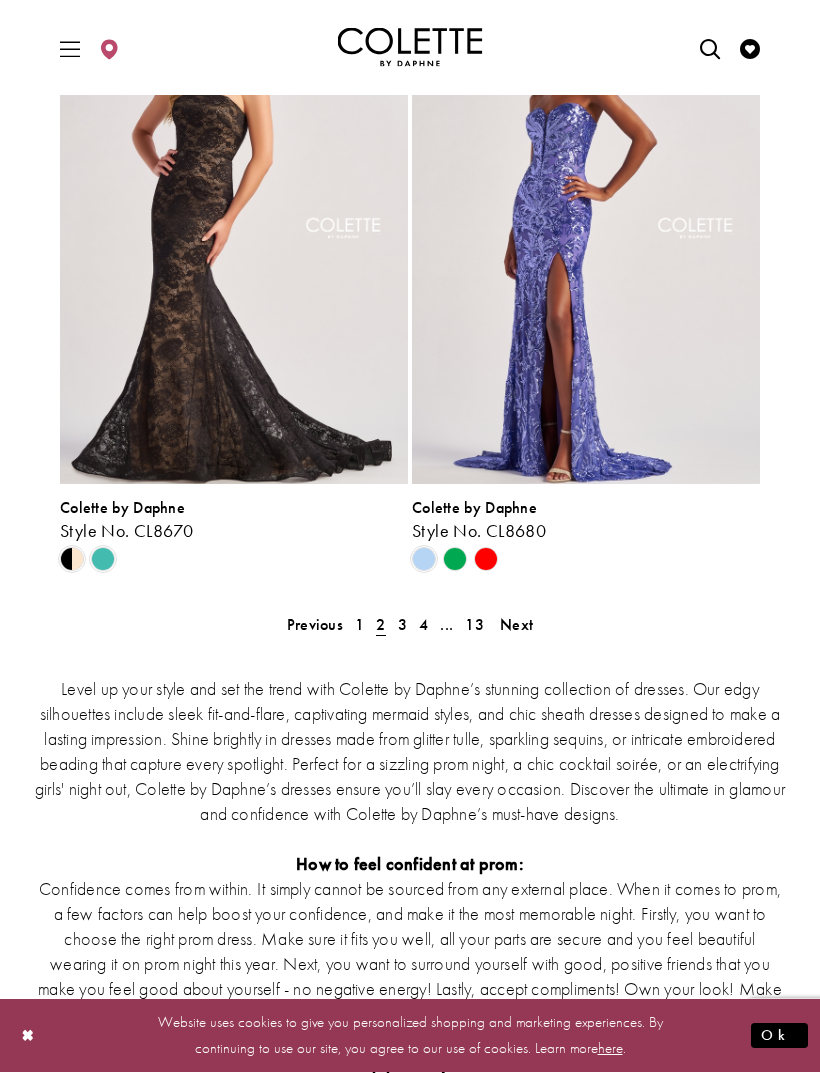 scroll, scrollTop: 3940, scrollLeft: 0, axis: vertical 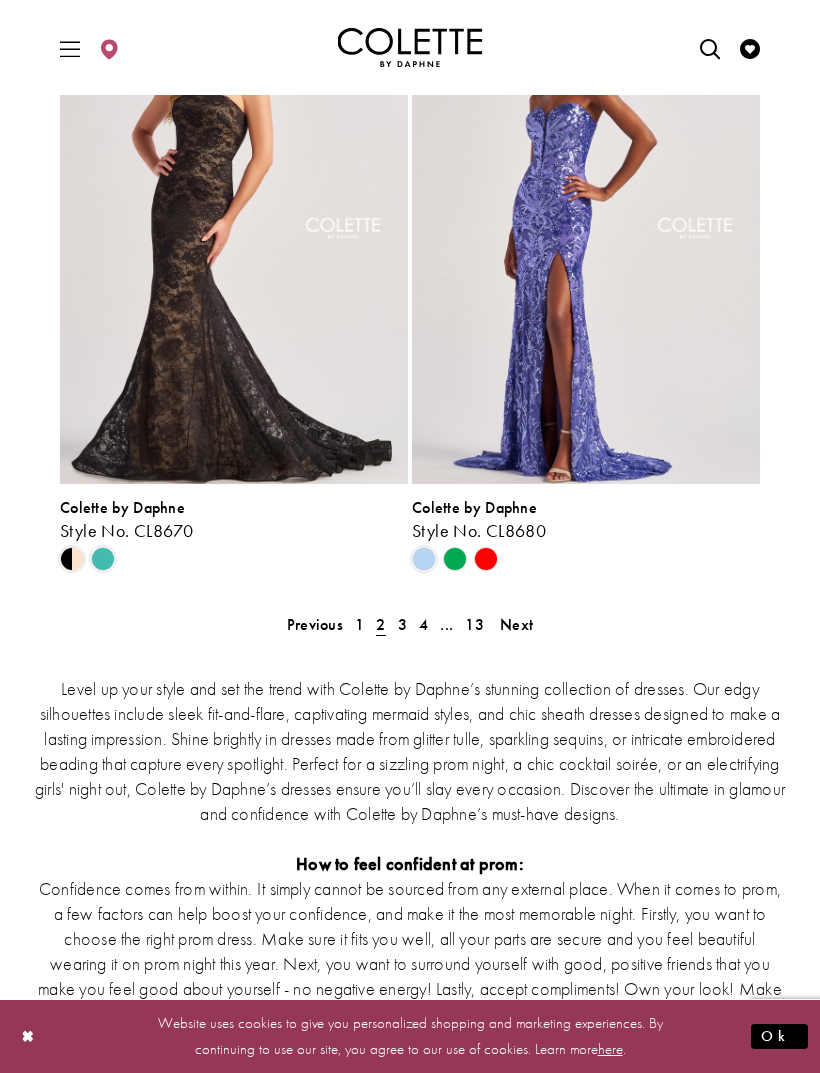 click on "Next" at bounding box center (516, 624) 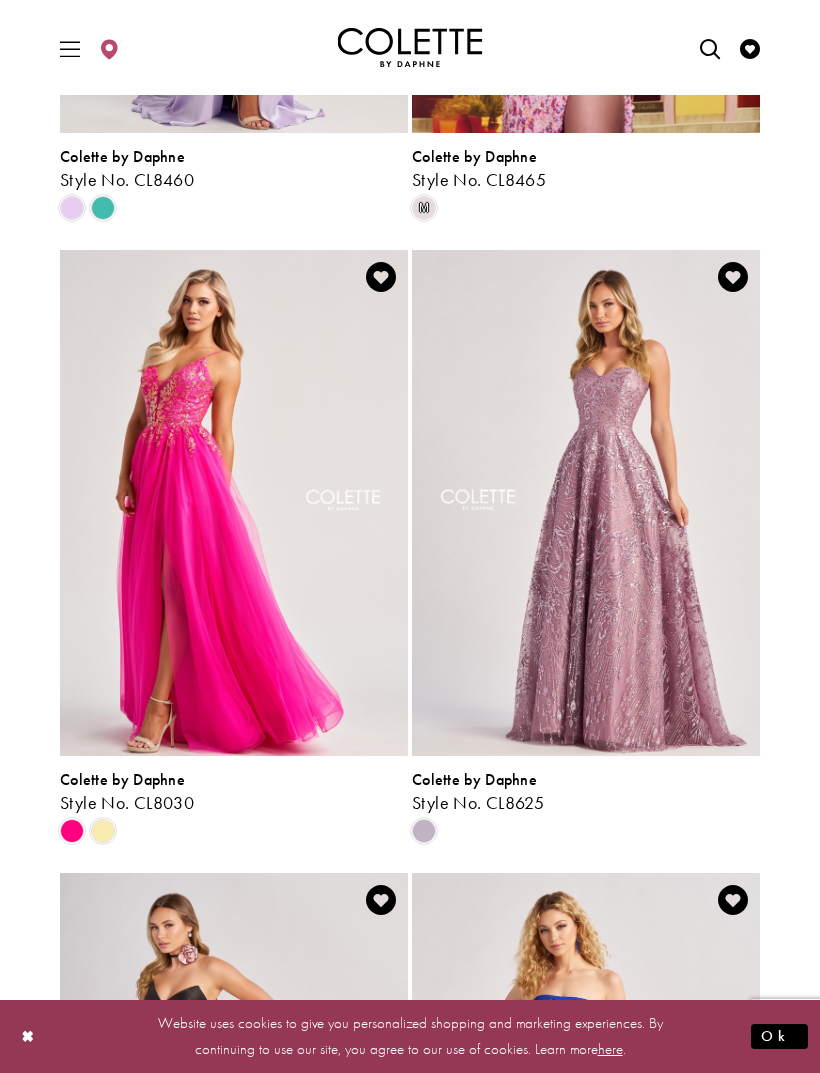 scroll, scrollTop: 1800, scrollLeft: 0, axis: vertical 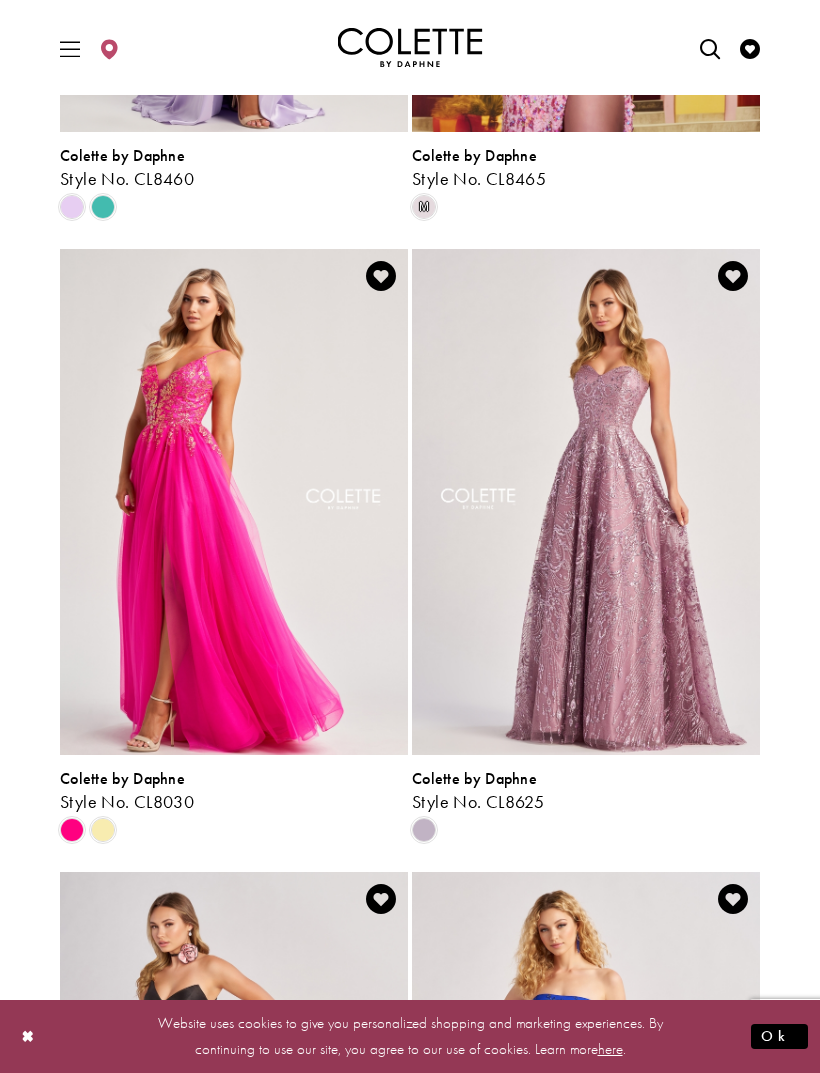 click at bounding box center (103, 830) 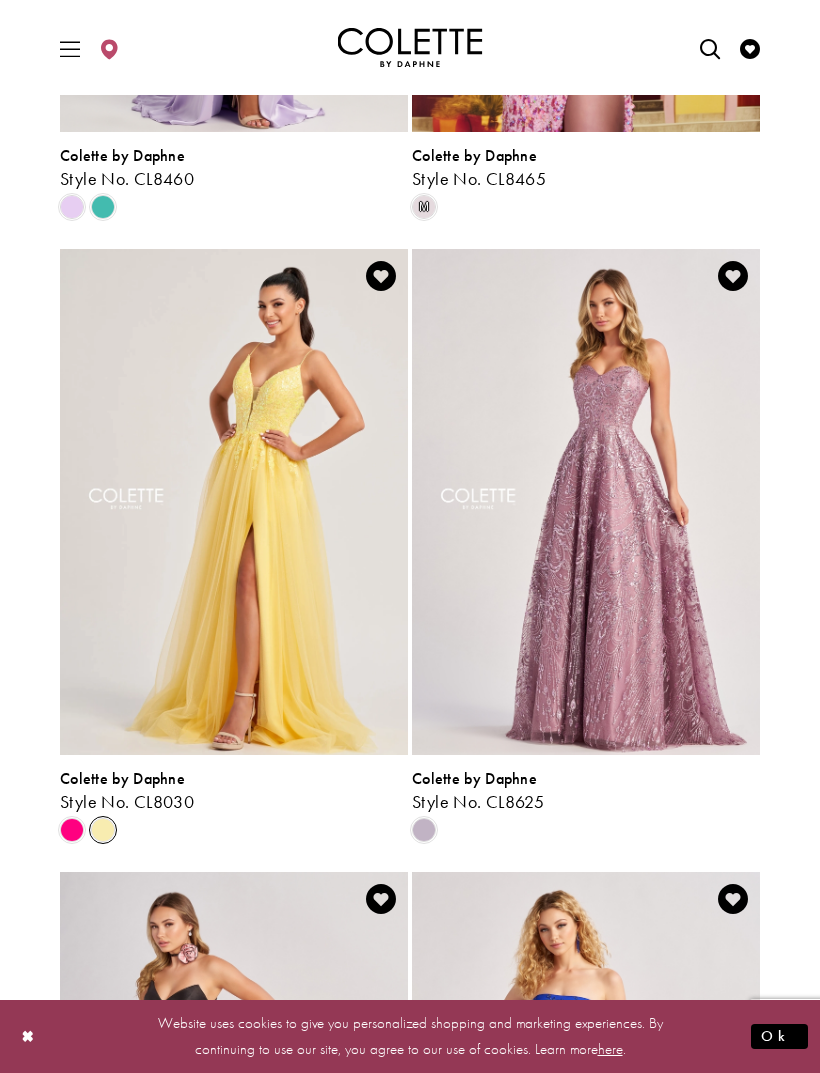 click at bounding box center (72, 830) 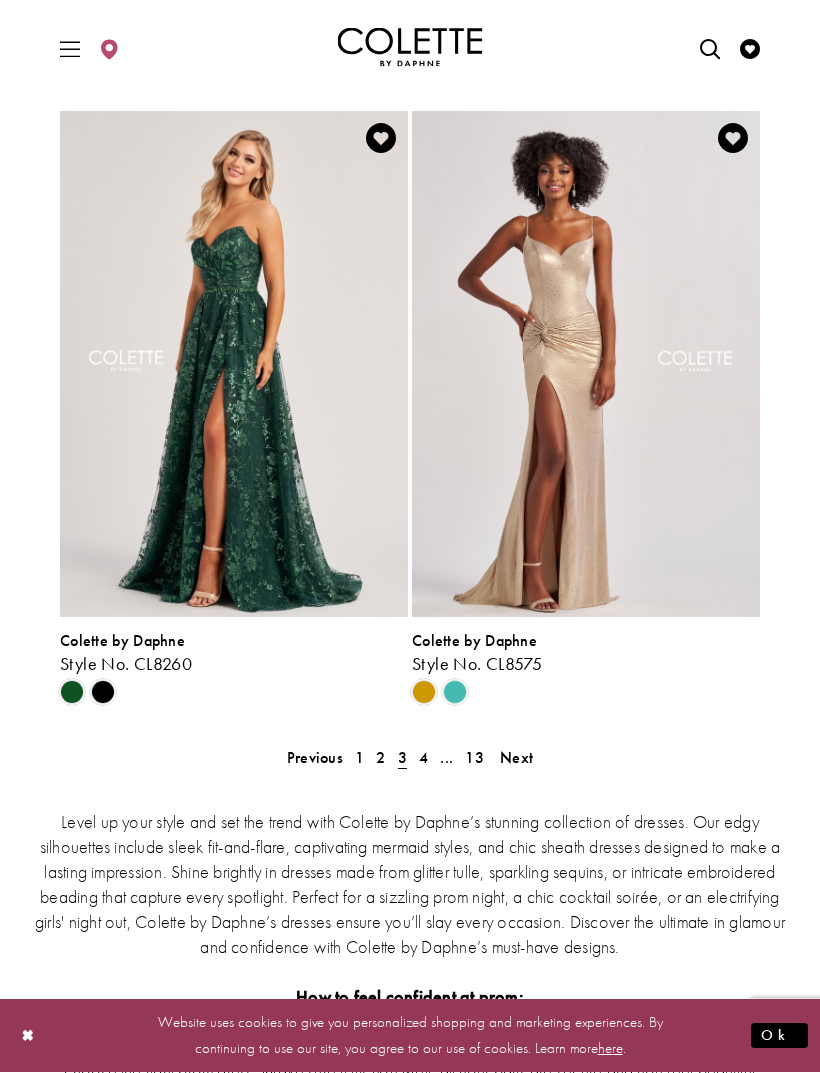 scroll, scrollTop: 3808, scrollLeft: 0, axis: vertical 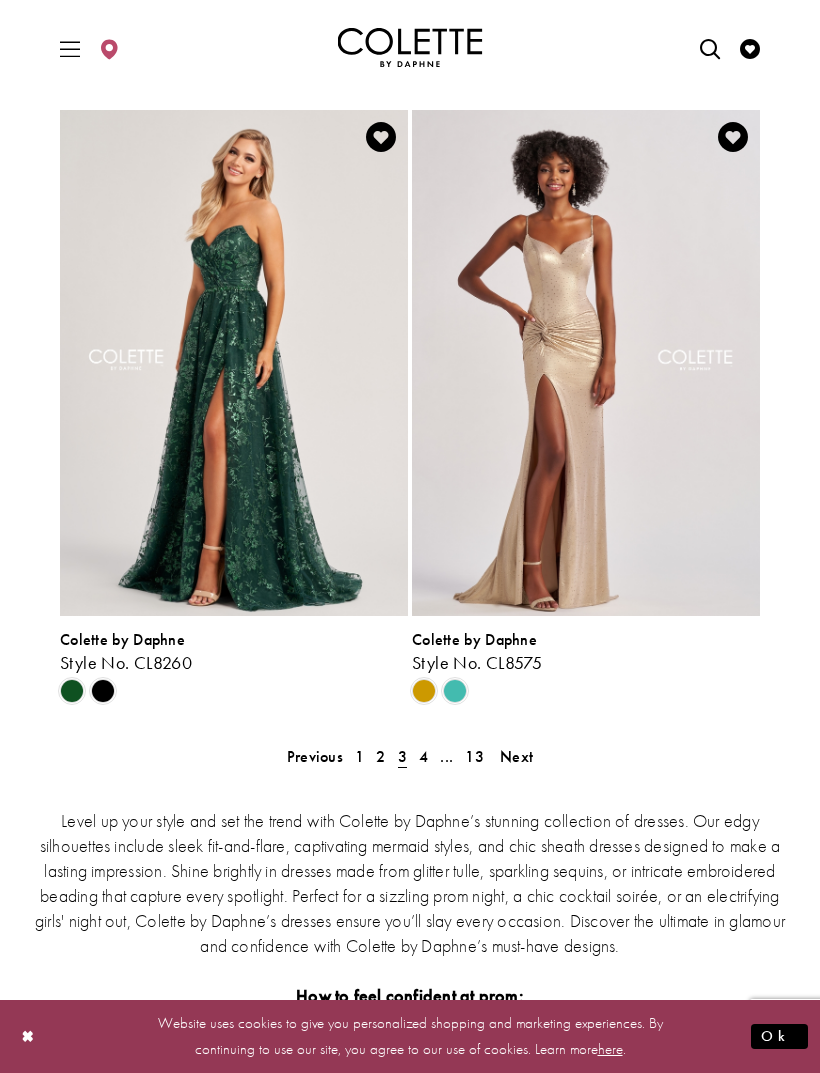click on "Next" at bounding box center (516, 756) 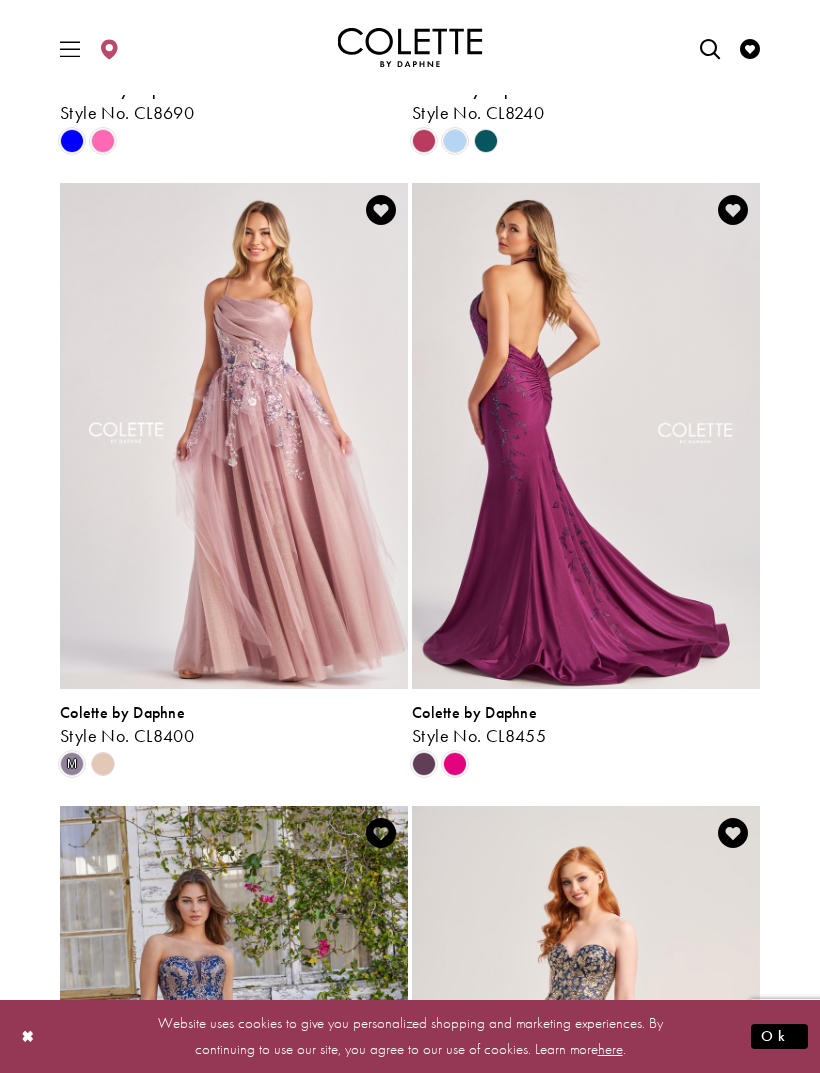 scroll, scrollTop: 2490, scrollLeft: 0, axis: vertical 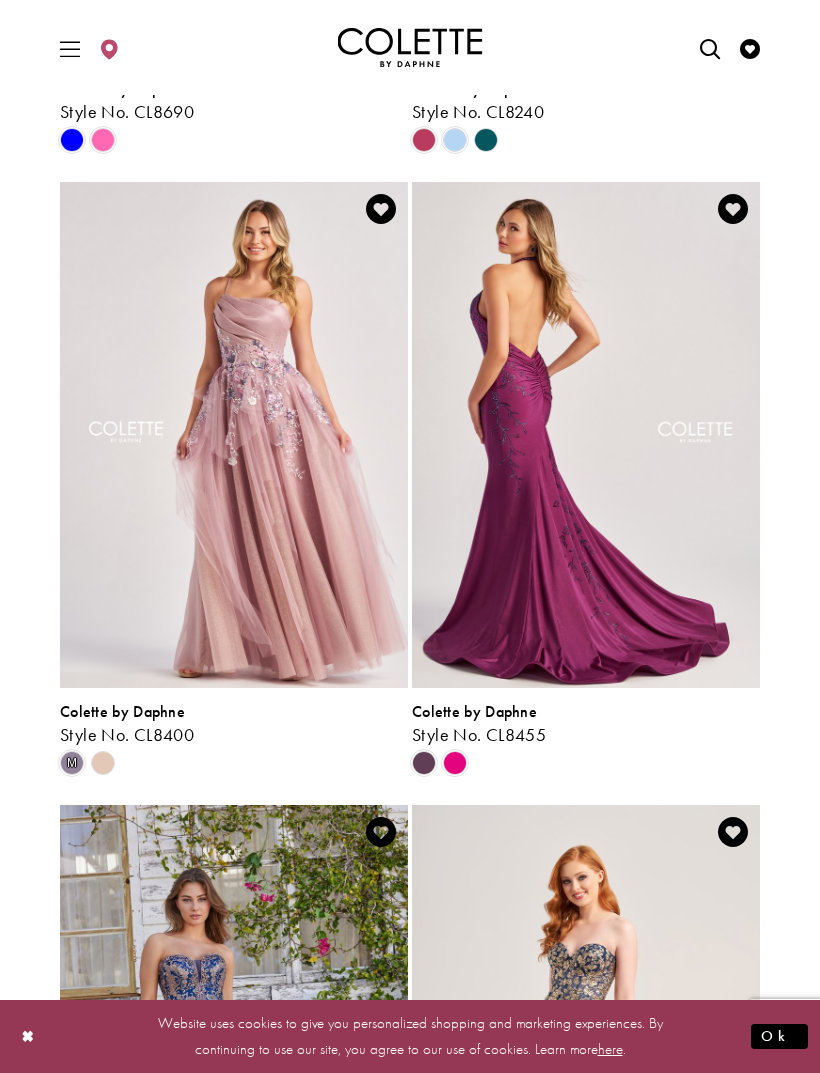 click at bounding box center [586, 435] 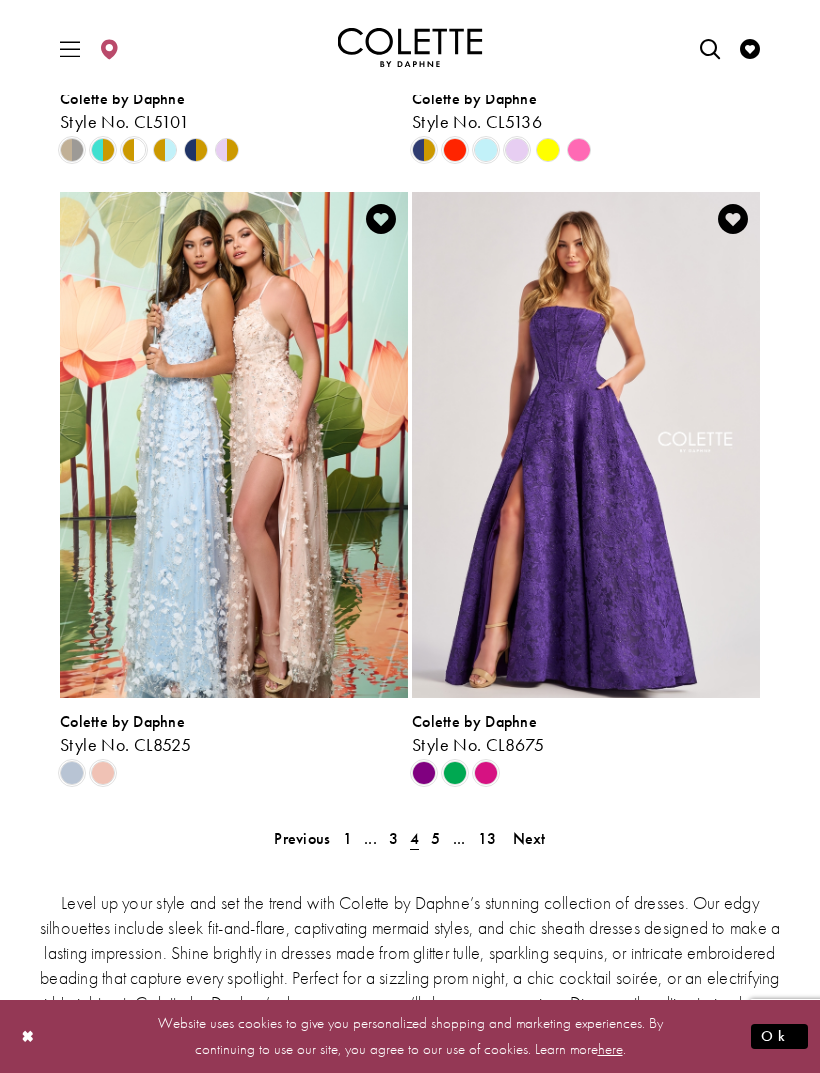 scroll, scrollTop: 3727, scrollLeft: 0, axis: vertical 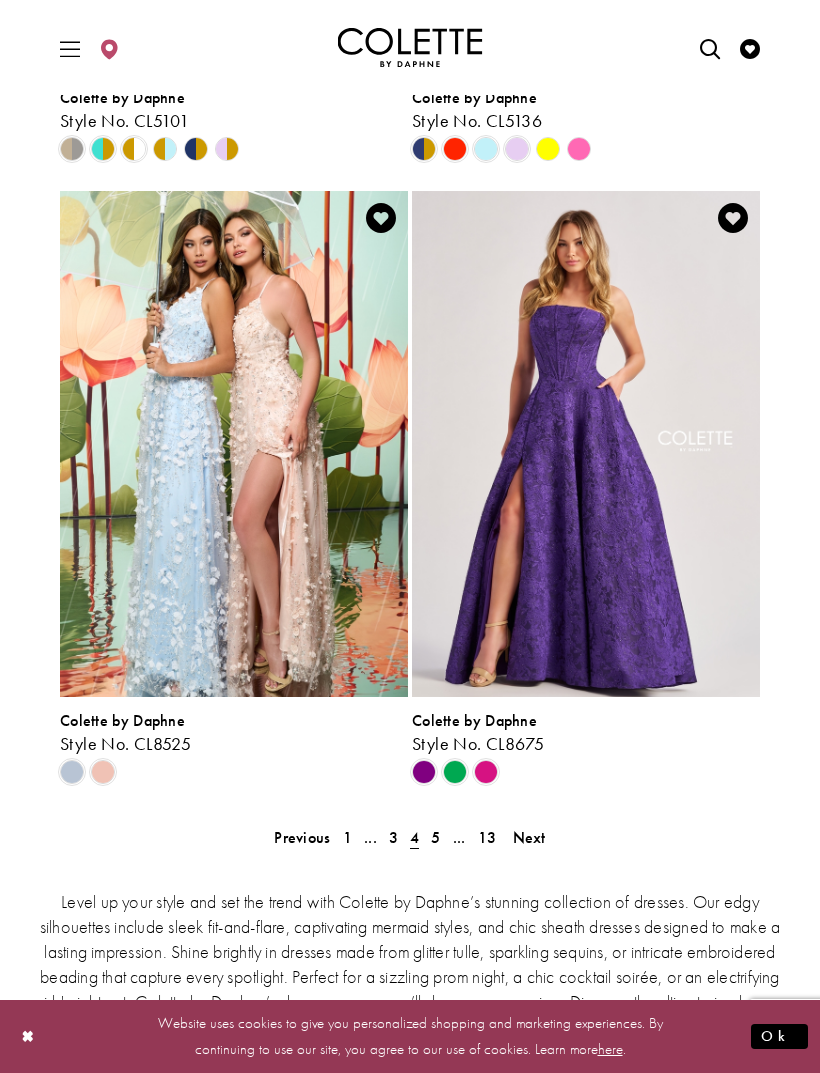 click on "Next" at bounding box center (529, 837) 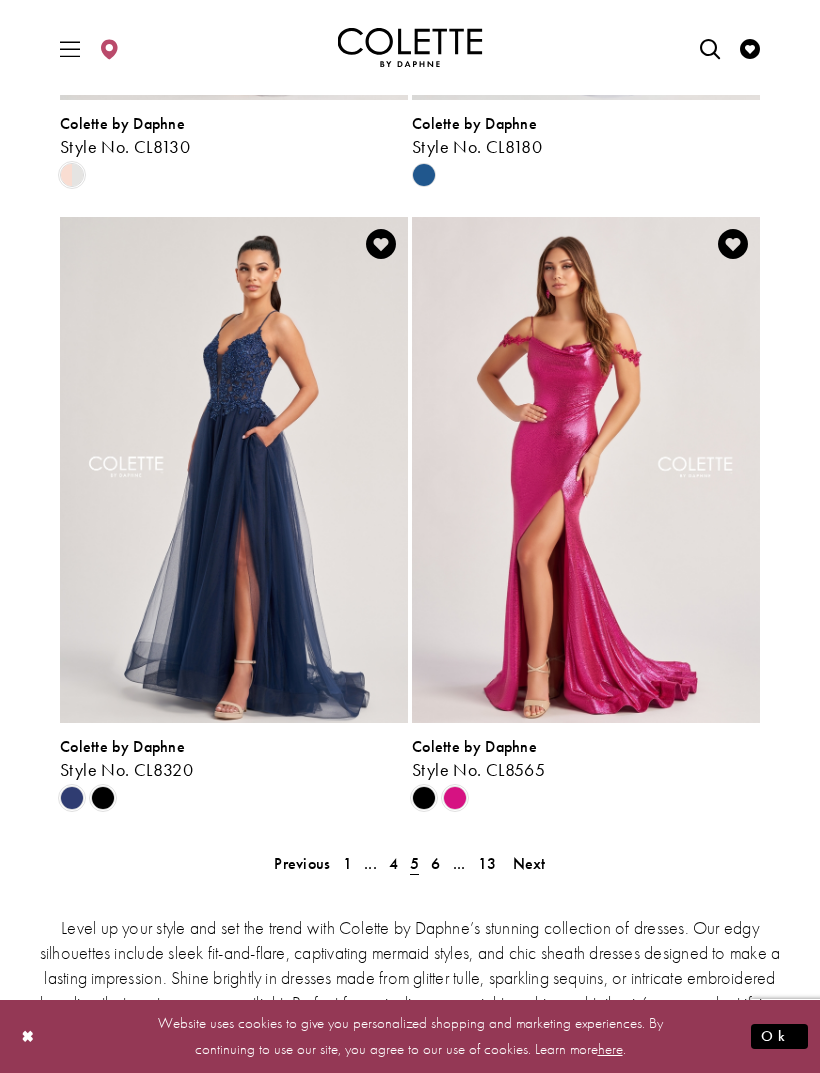 scroll, scrollTop: 3702, scrollLeft: 0, axis: vertical 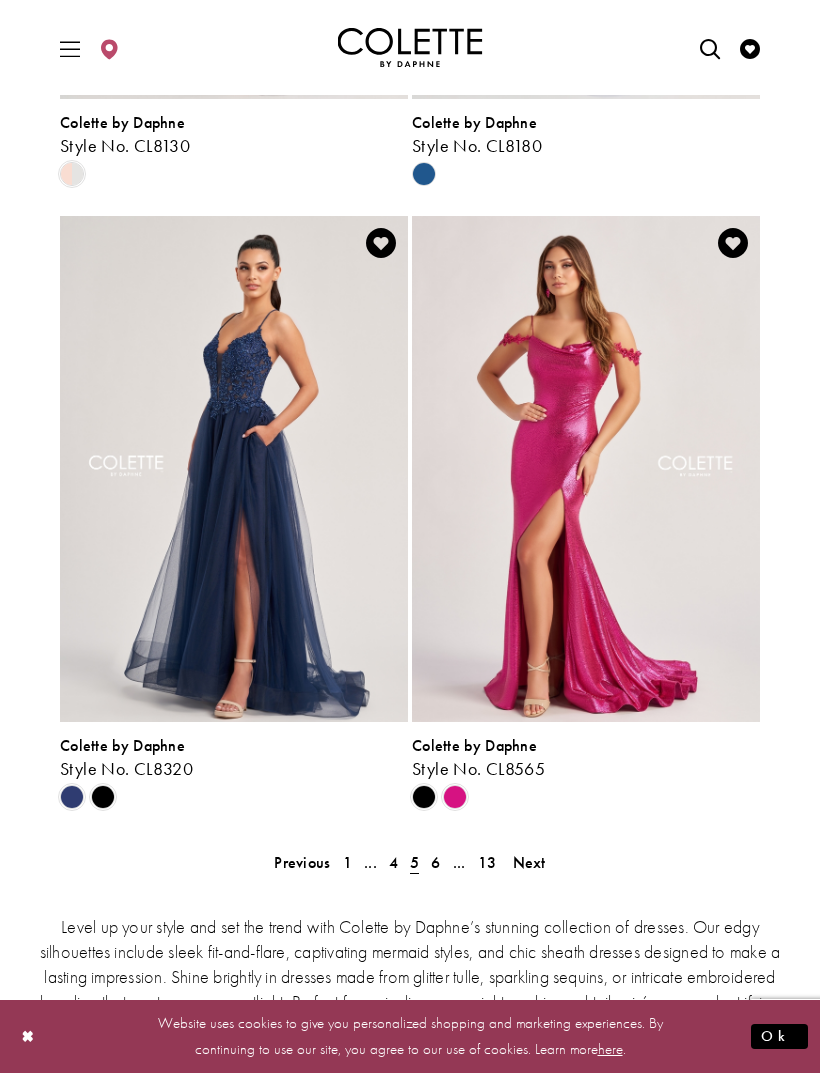 click on "Next" at bounding box center [529, 862] 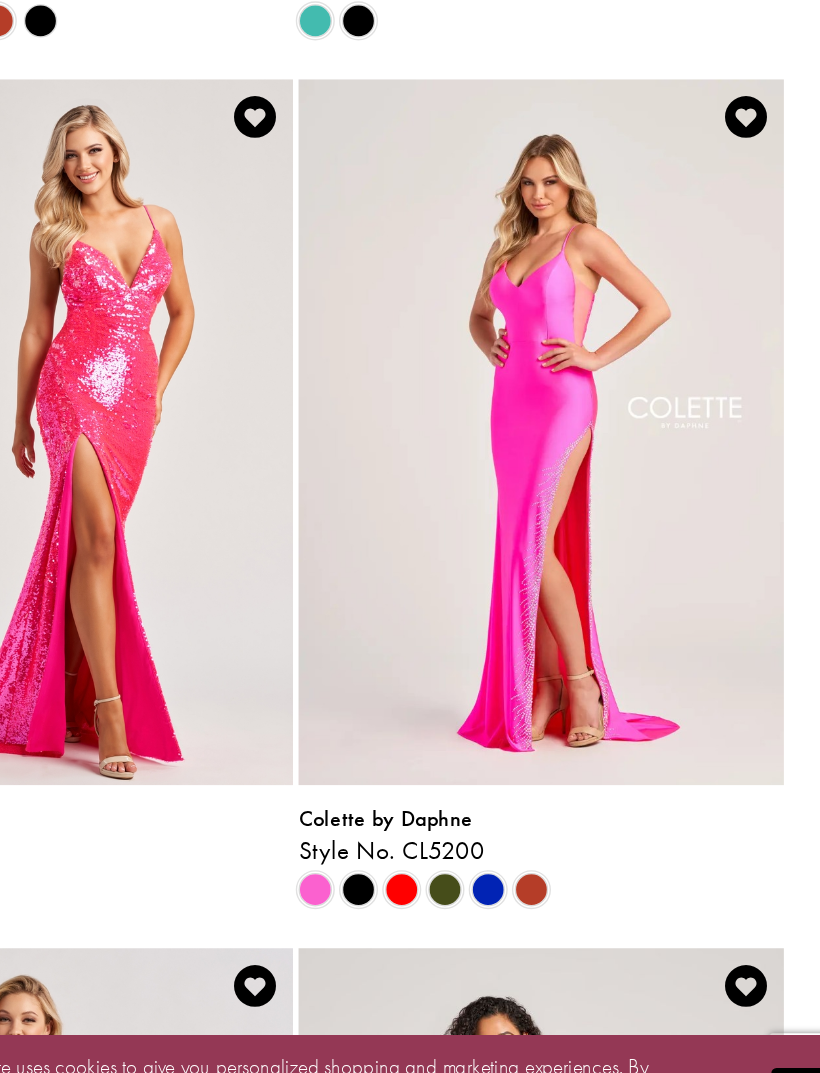 scroll, scrollTop: 1740, scrollLeft: 0, axis: vertical 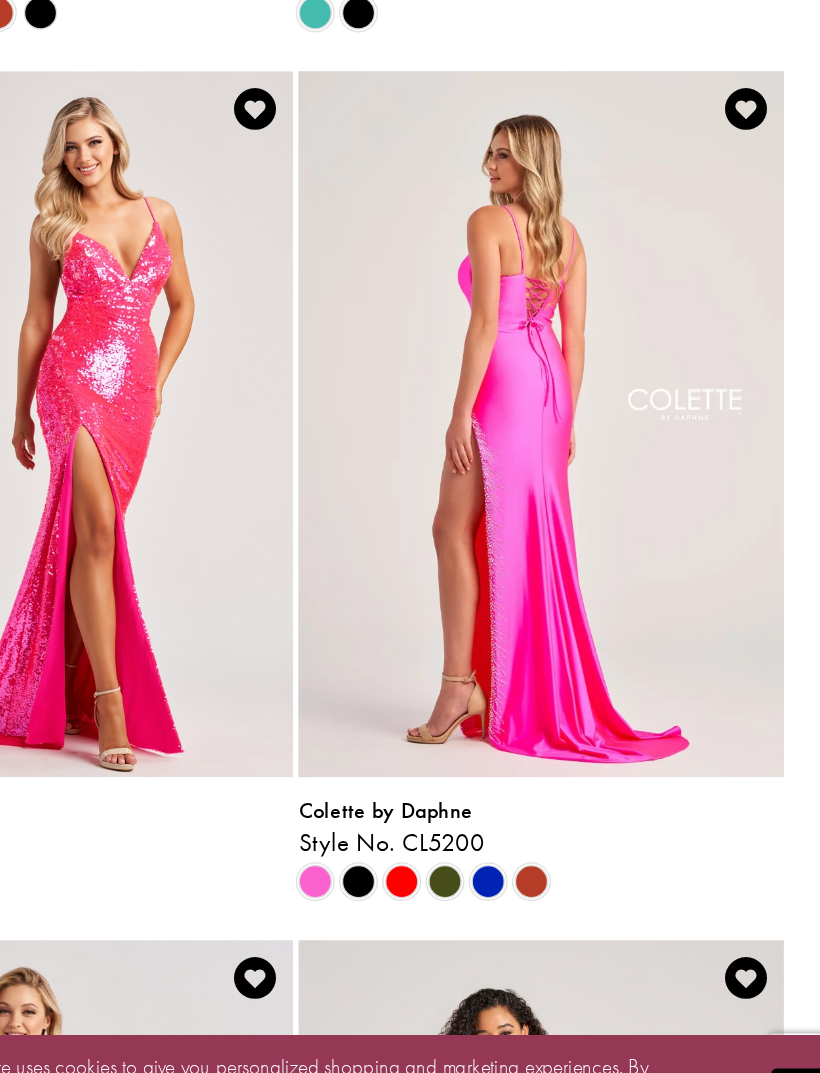 click at bounding box center [486, 890] 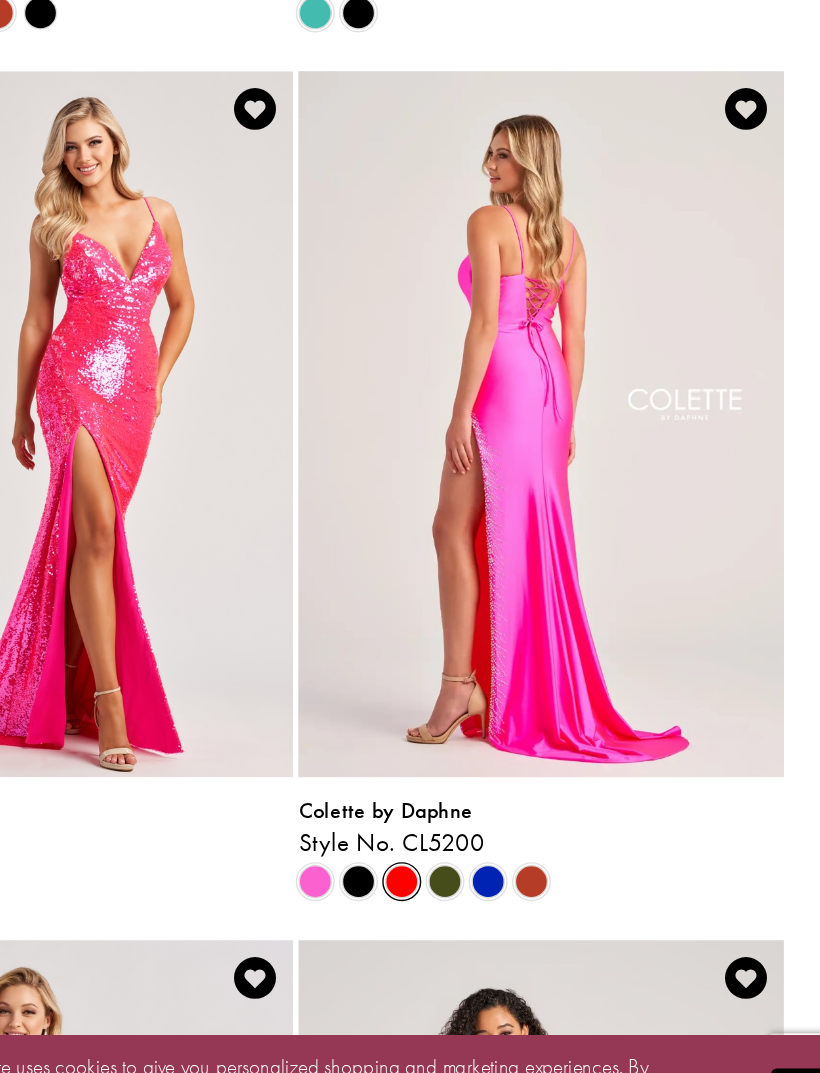 click at bounding box center [486, 890] 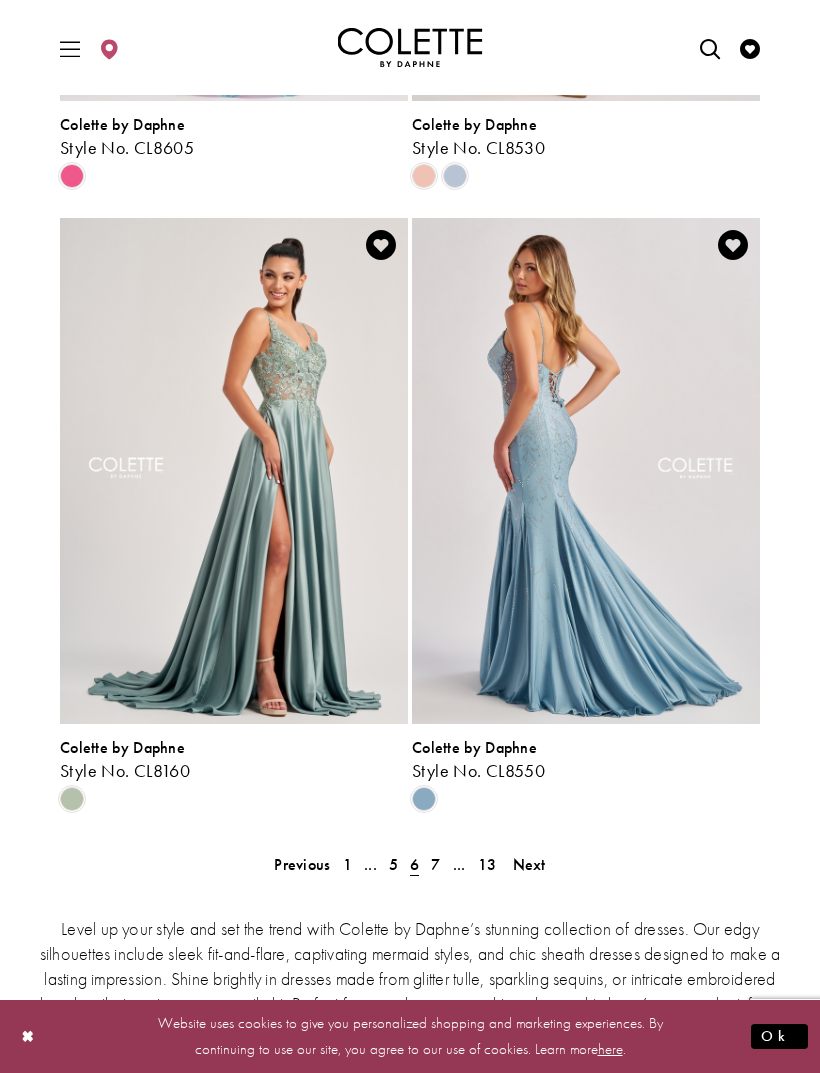 scroll, scrollTop: 3702, scrollLeft: 0, axis: vertical 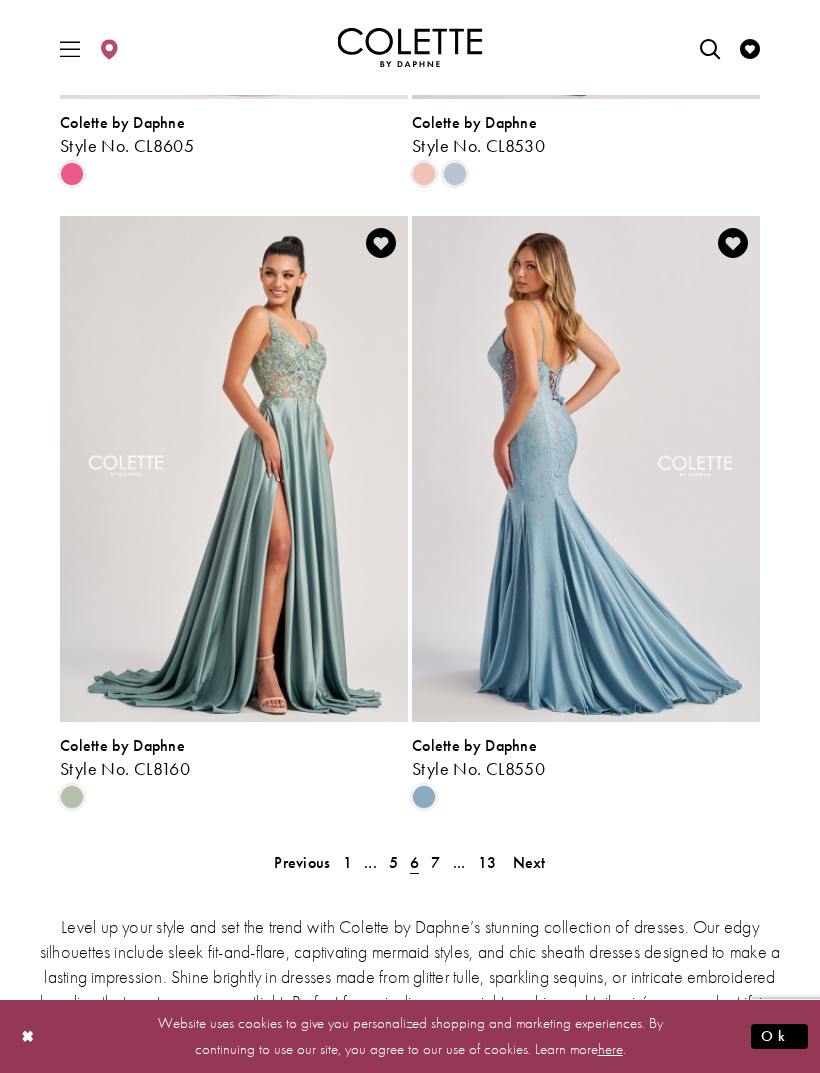 click on "Next" at bounding box center [529, 862] 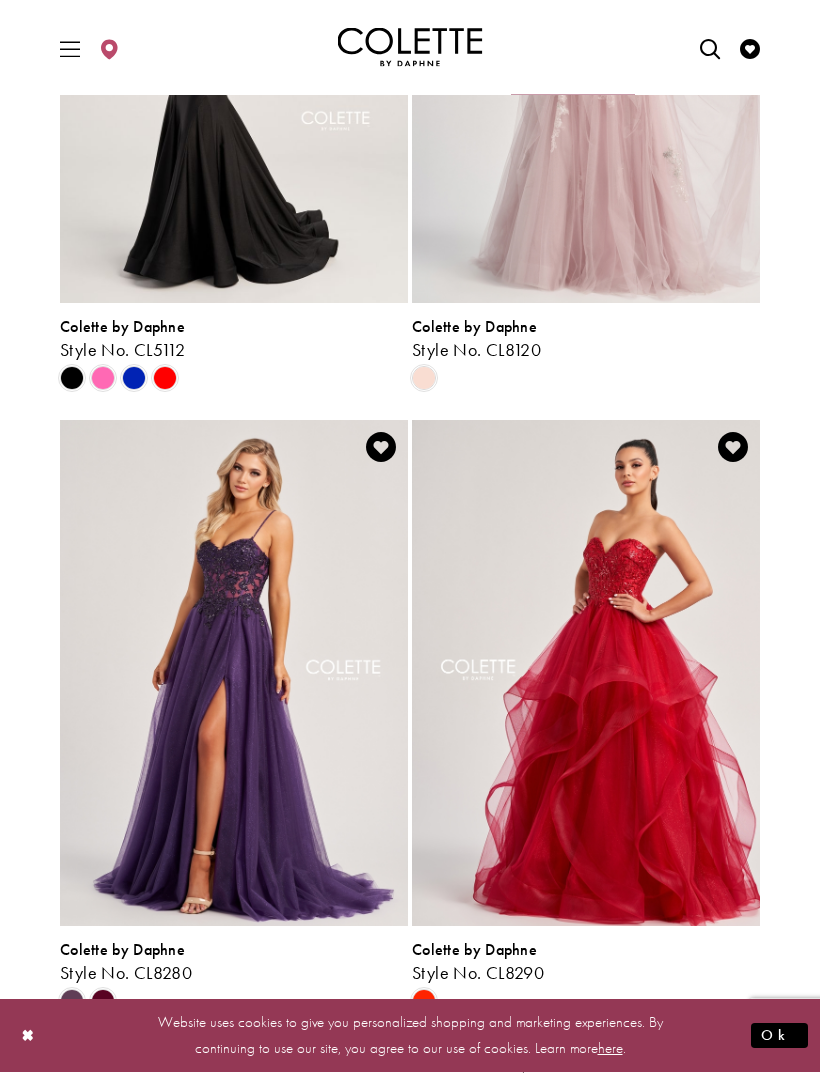 scroll, scrollTop: 3499, scrollLeft: 0, axis: vertical 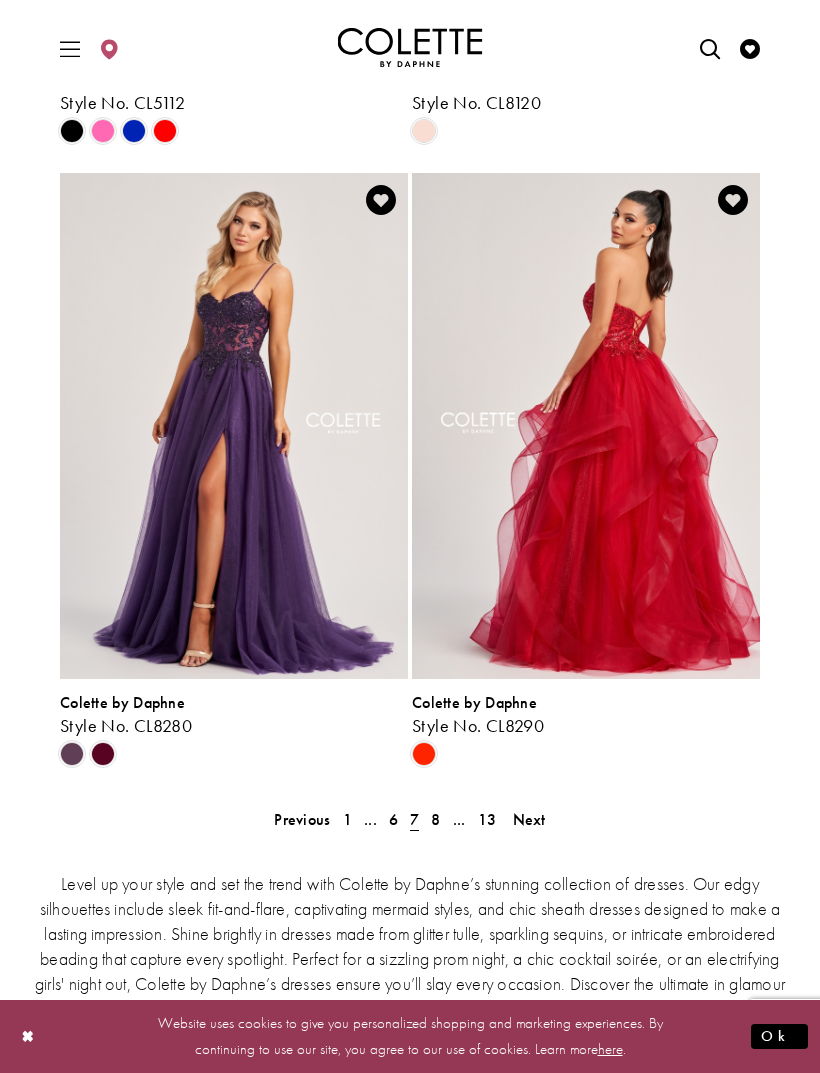 click on "Next" at bounding box center (529, 819) 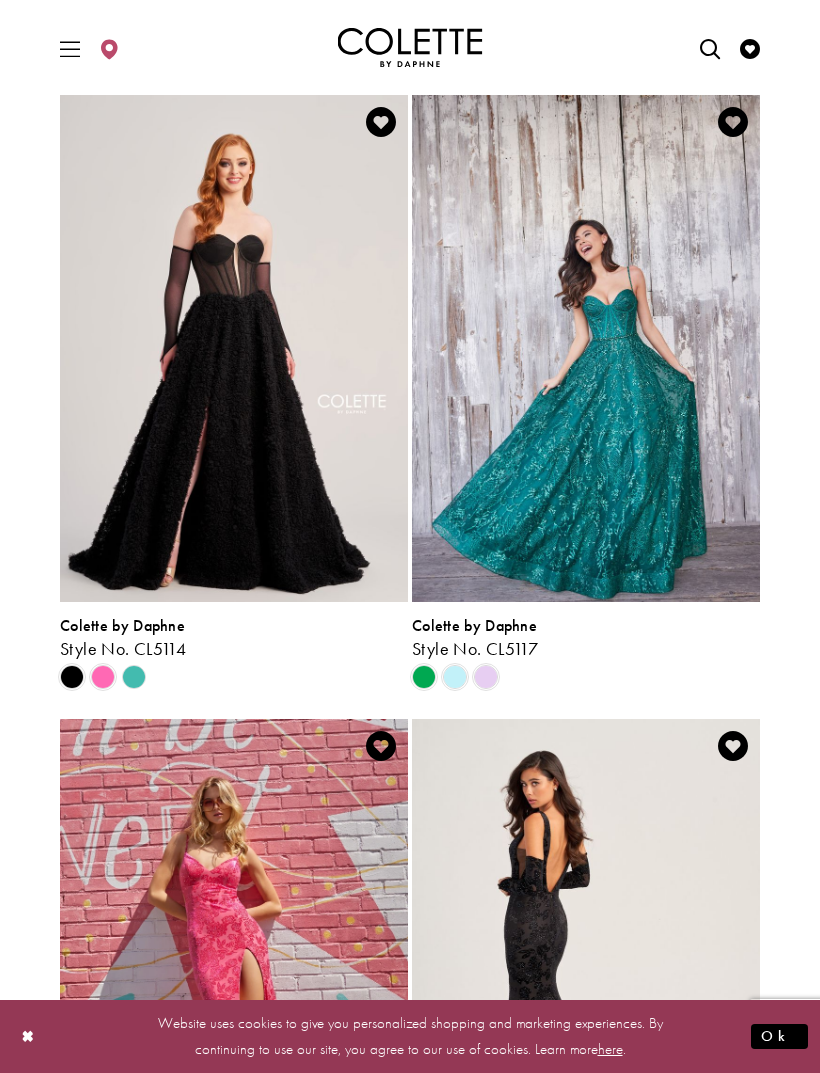 scroll, scrollTop: 1327, scrollLeft: 0, axis: vertical 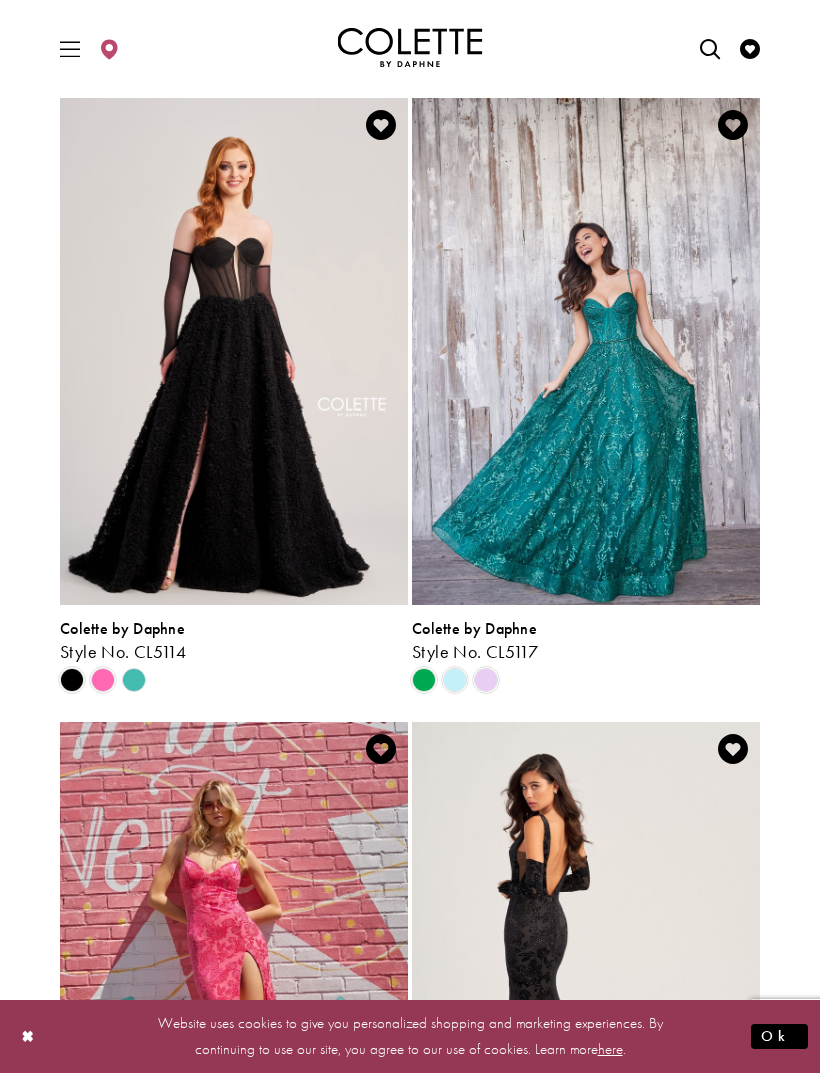click at bounding box center [455, 680] 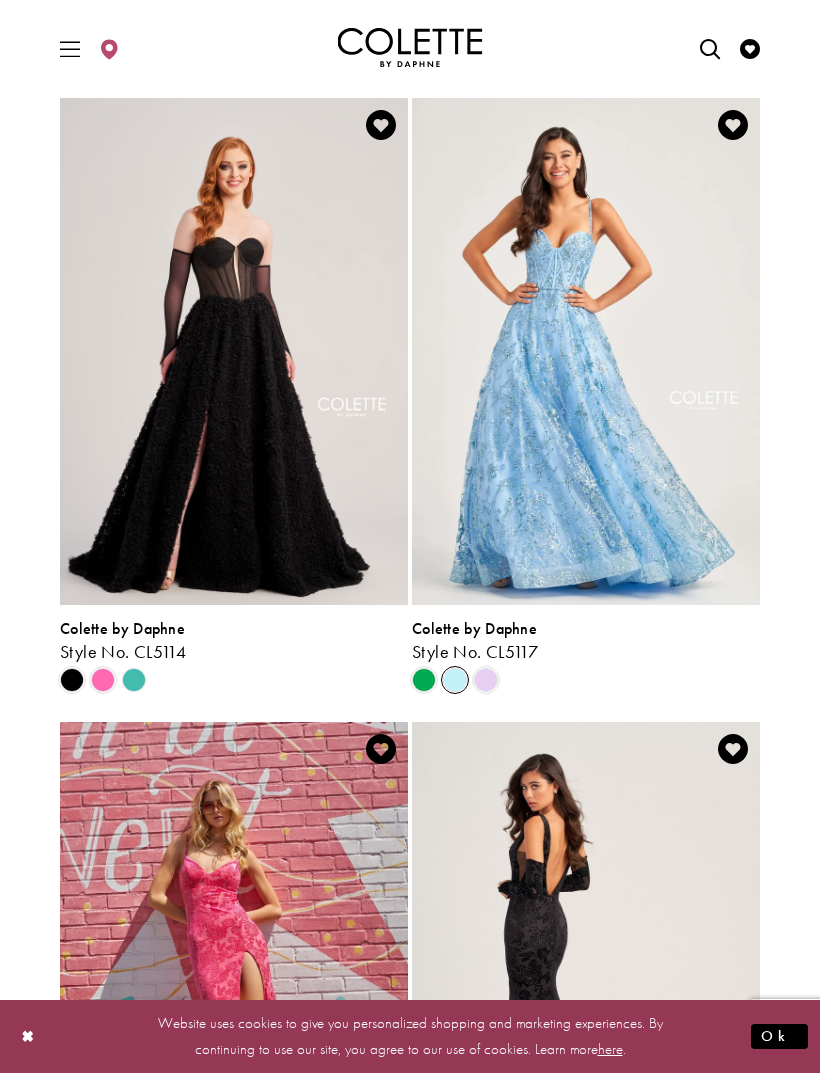click at bounding box center [486, 680] 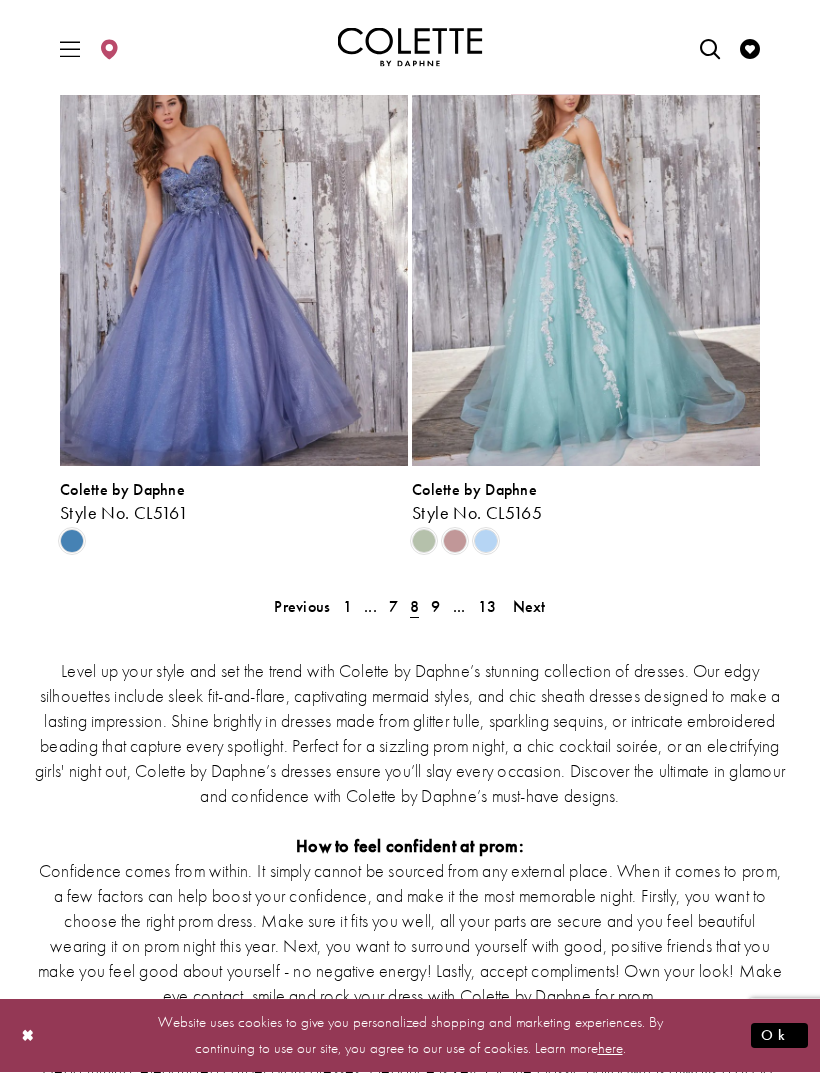 scroll, scrollTop: 3961, scrollLeft: 0, axis: vertical 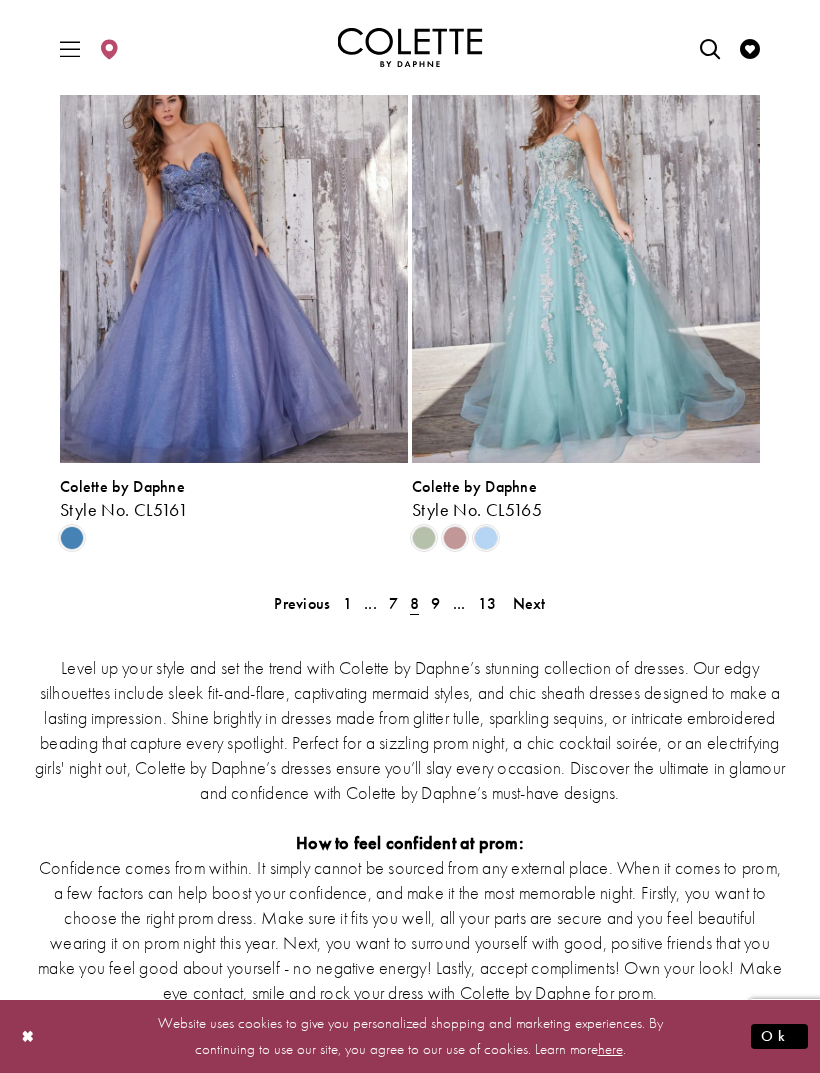 click on "Next" at bounding box center [529, 603] 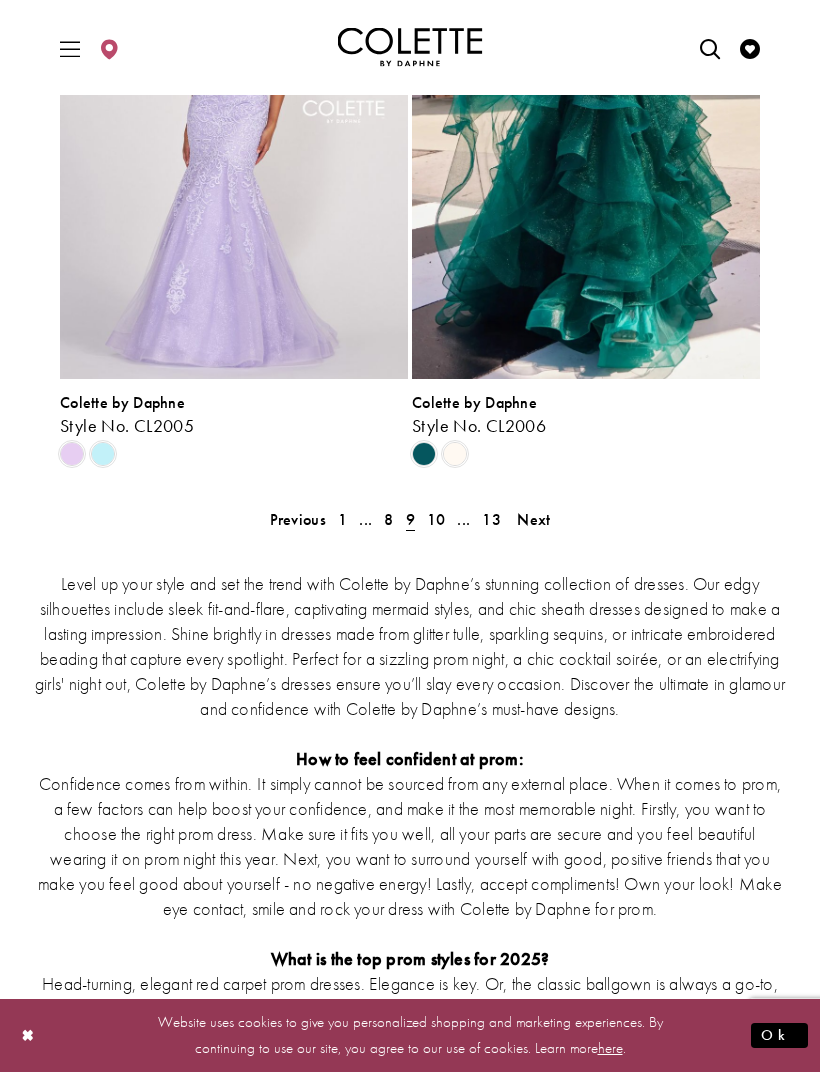 scroll, scrollTop: 4054, scrollLeft: 0, axis: vertical 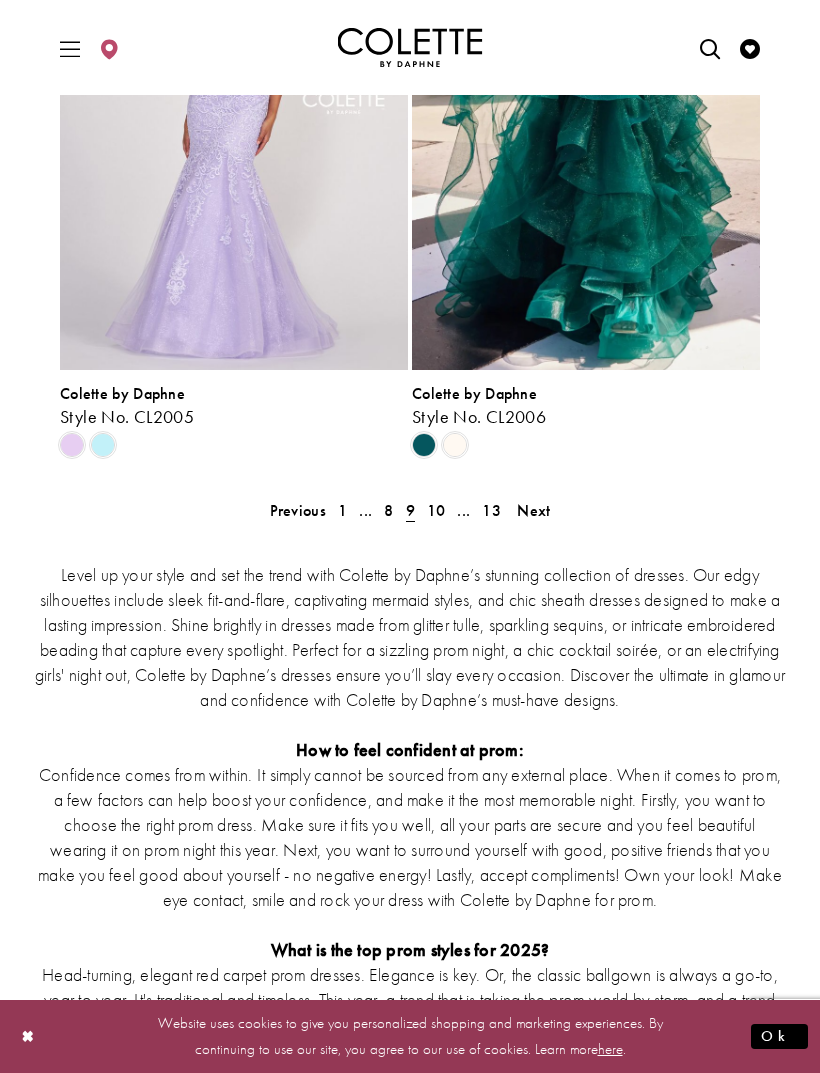 click on "Next" at bounding box center (533, 510) 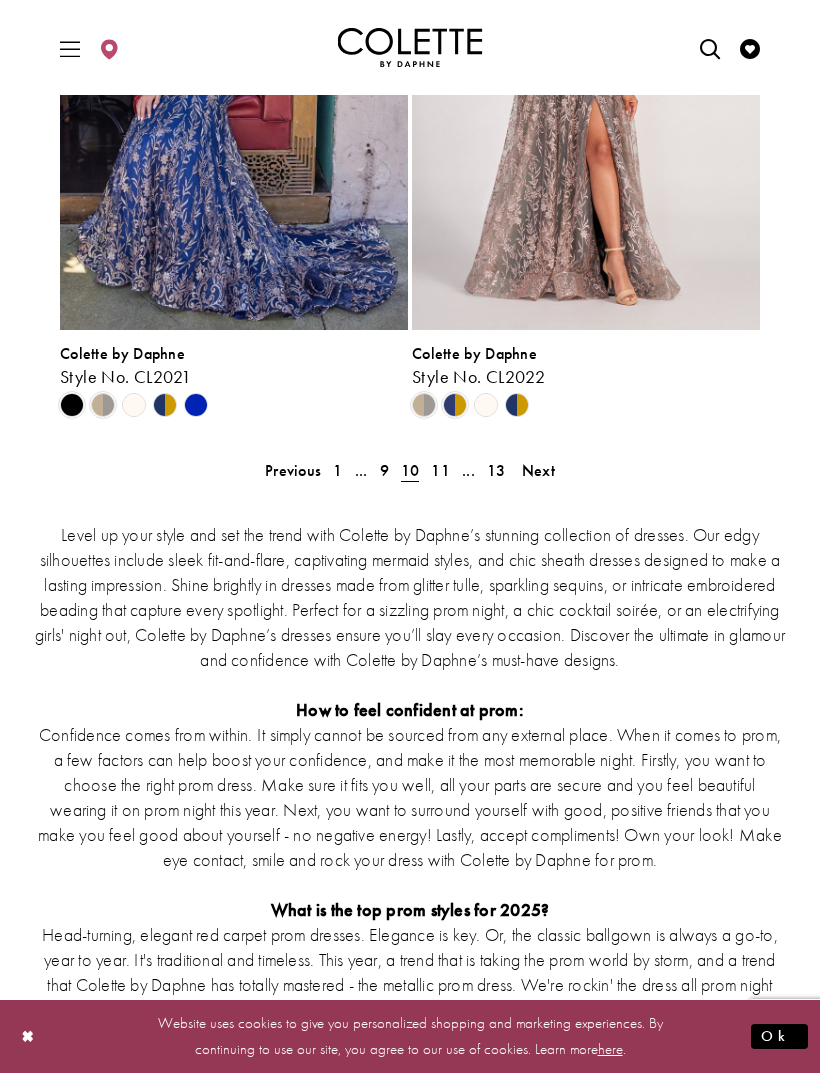 scroll, scrollTop: 4137, scrollLeft: 0, axis: vertical 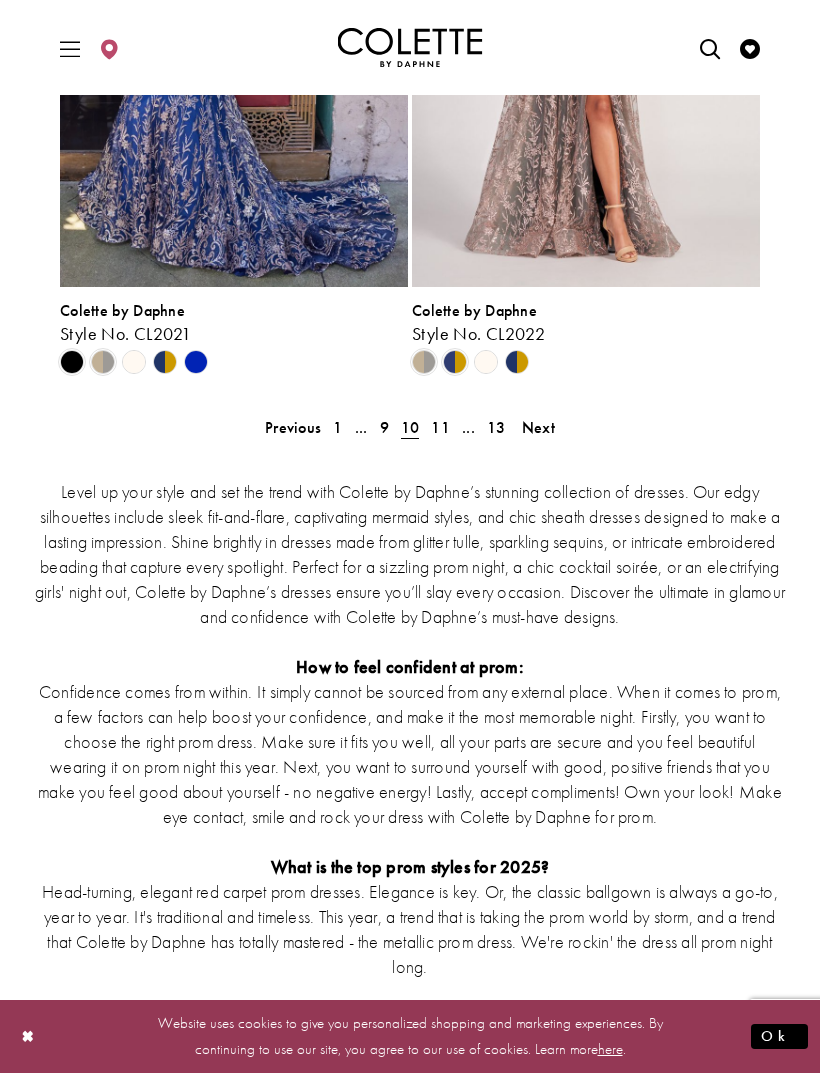 click on "Next" at bounding box center (538, 427) 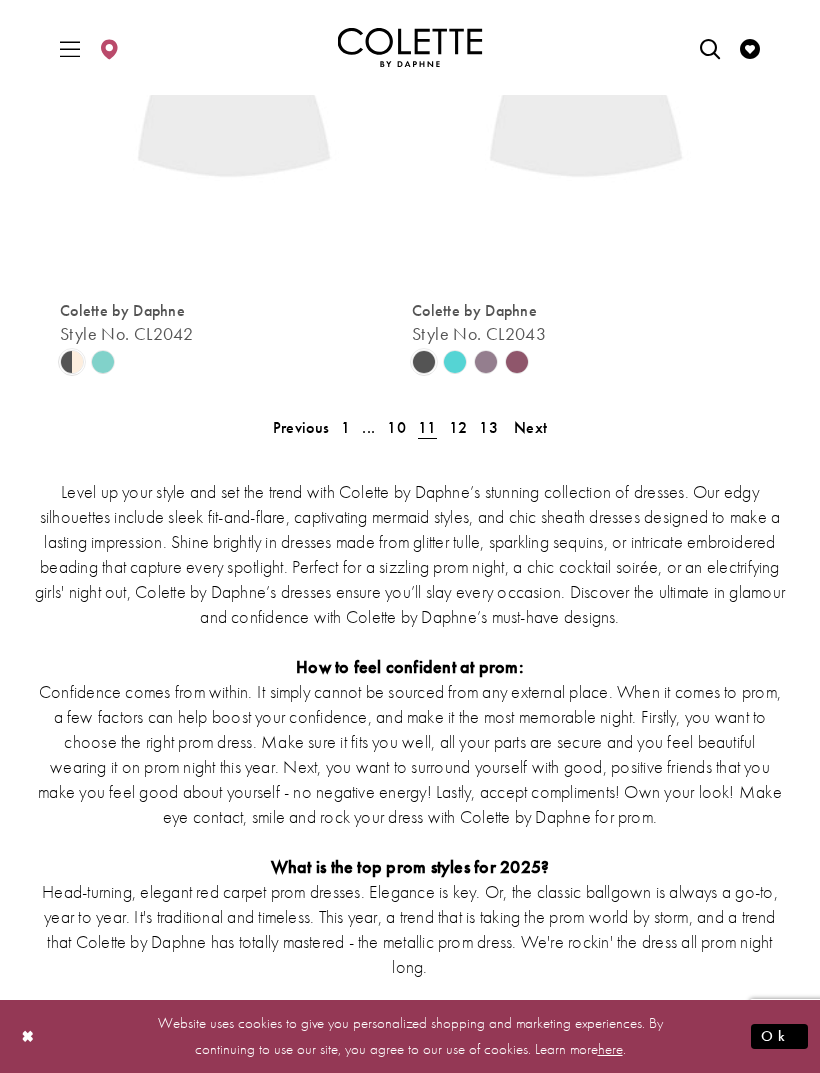 scroll, scrollTop: 83, scrollLeft: 0, axis: vertical 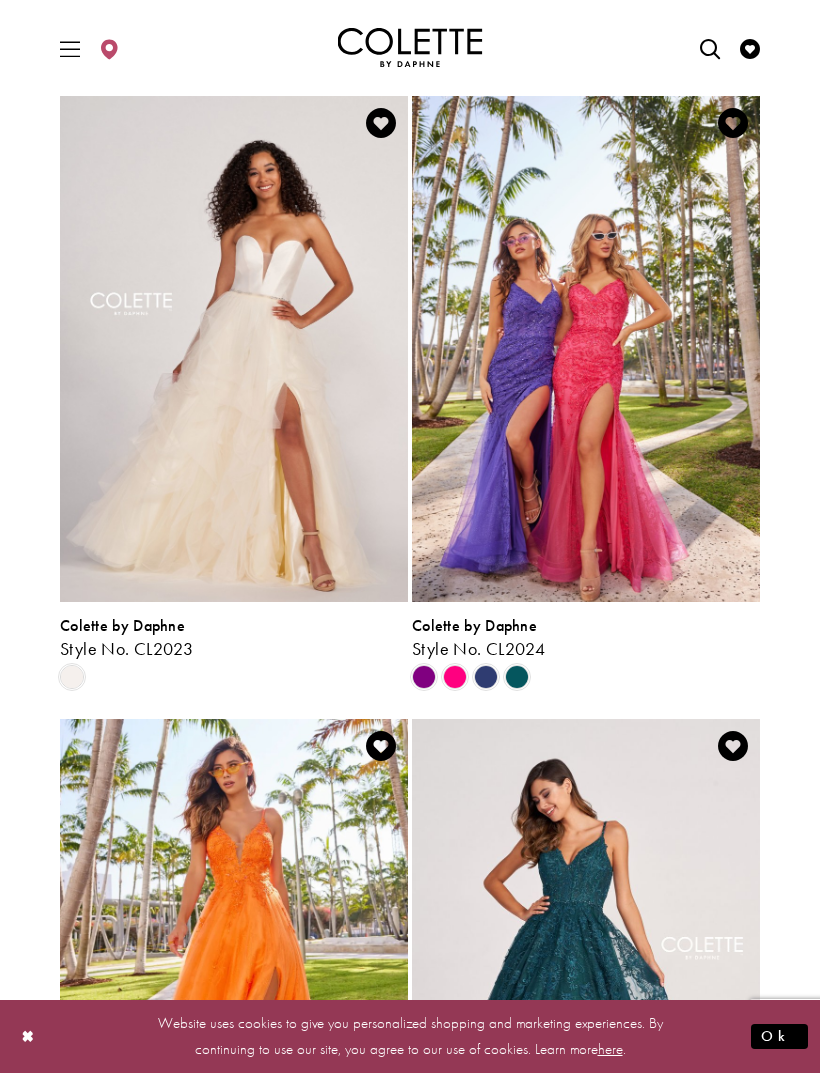click at bounding box center (733, 746) 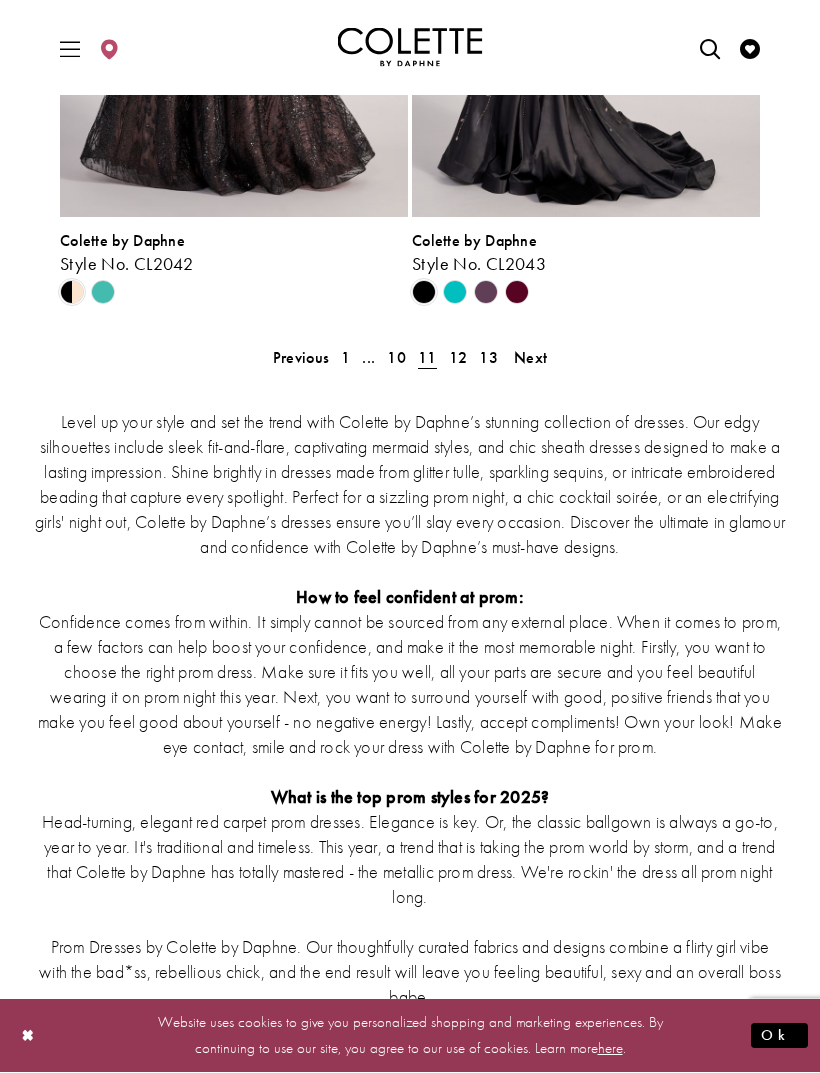 scroll, scrollTop: 4206, scrollLeft: 0, axis: vertical 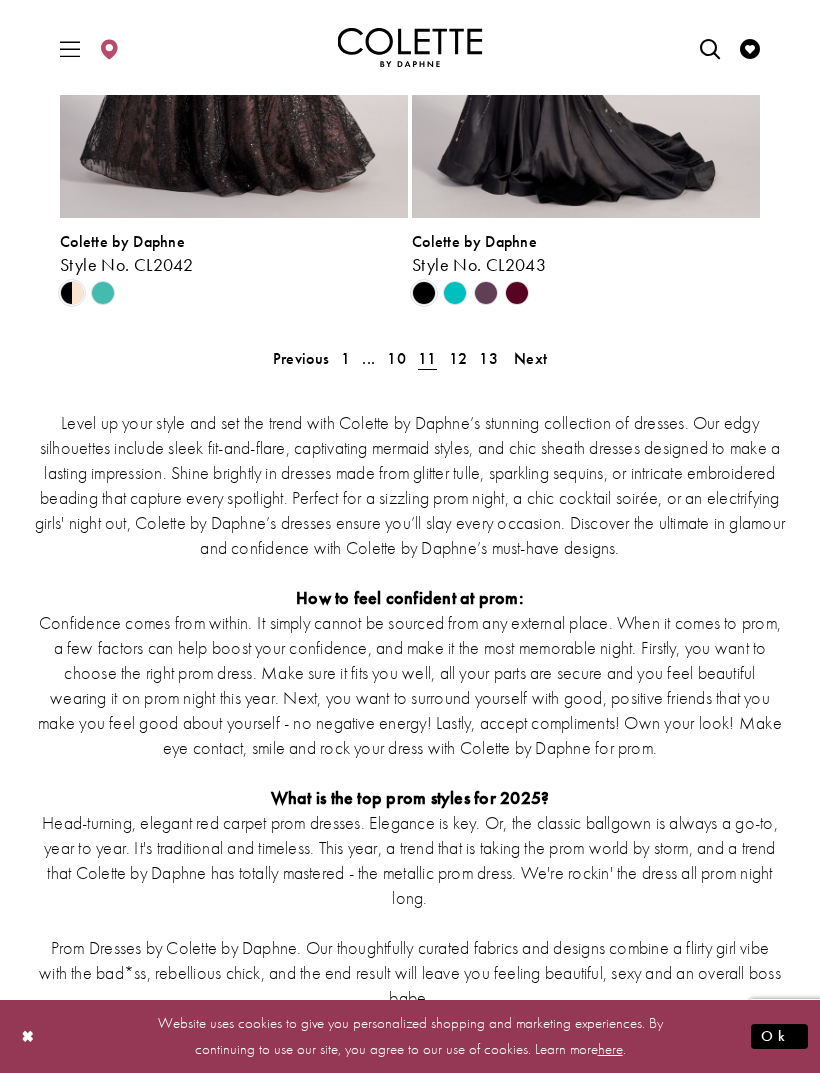 click on "Next" at bounding box center (530, 358) 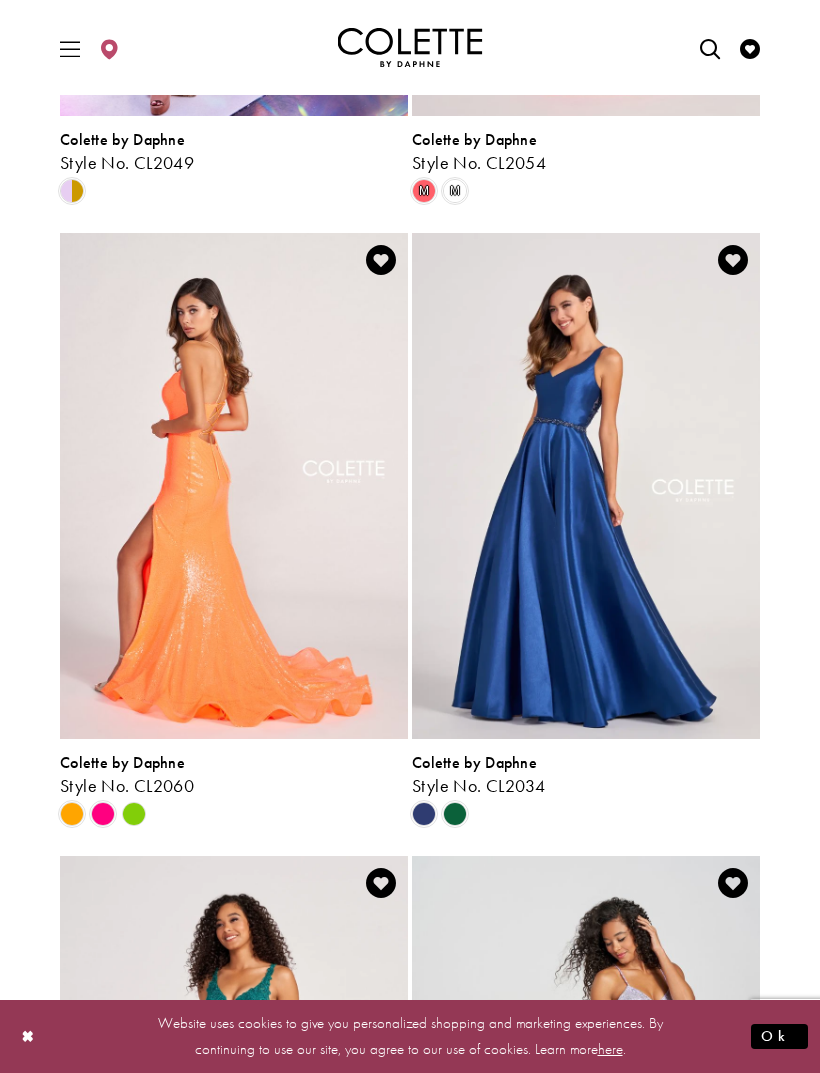 scroll, scrollTop: 568, scrollLeft: 0, axis: vertical 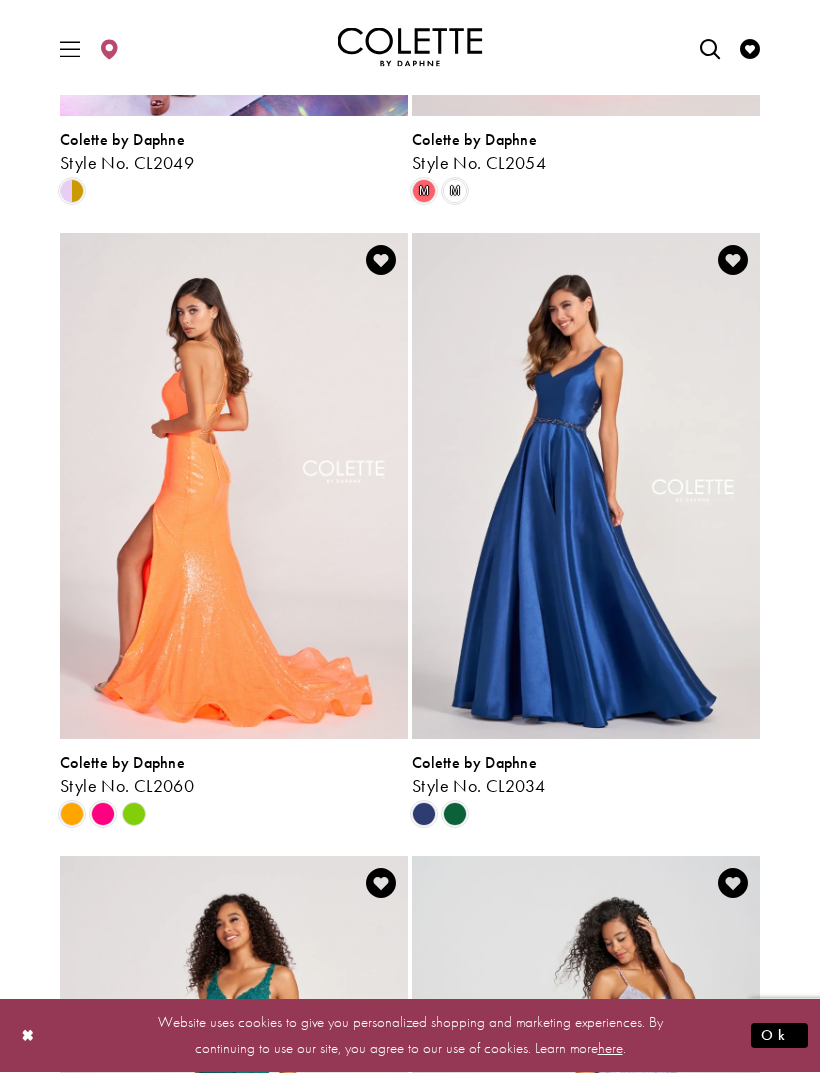 click at bounding box center (234, 487) 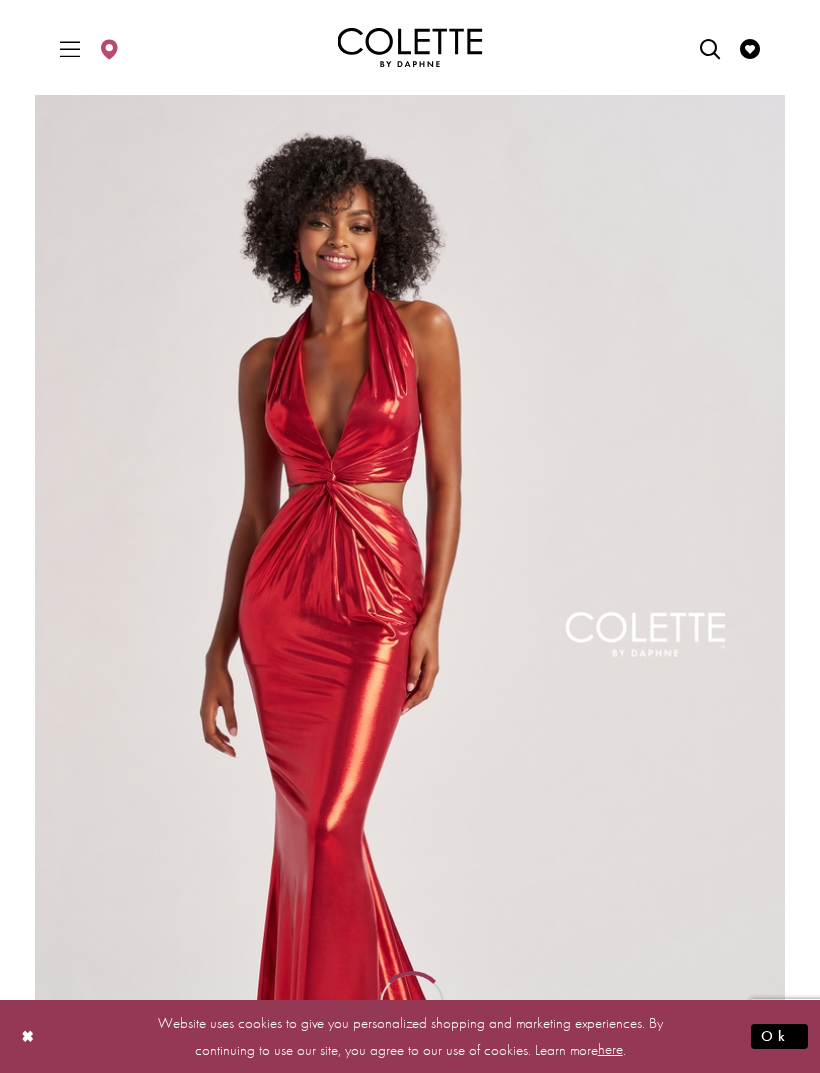 scroll, scrollTop: 0, scrollLeft: 0, axis: both 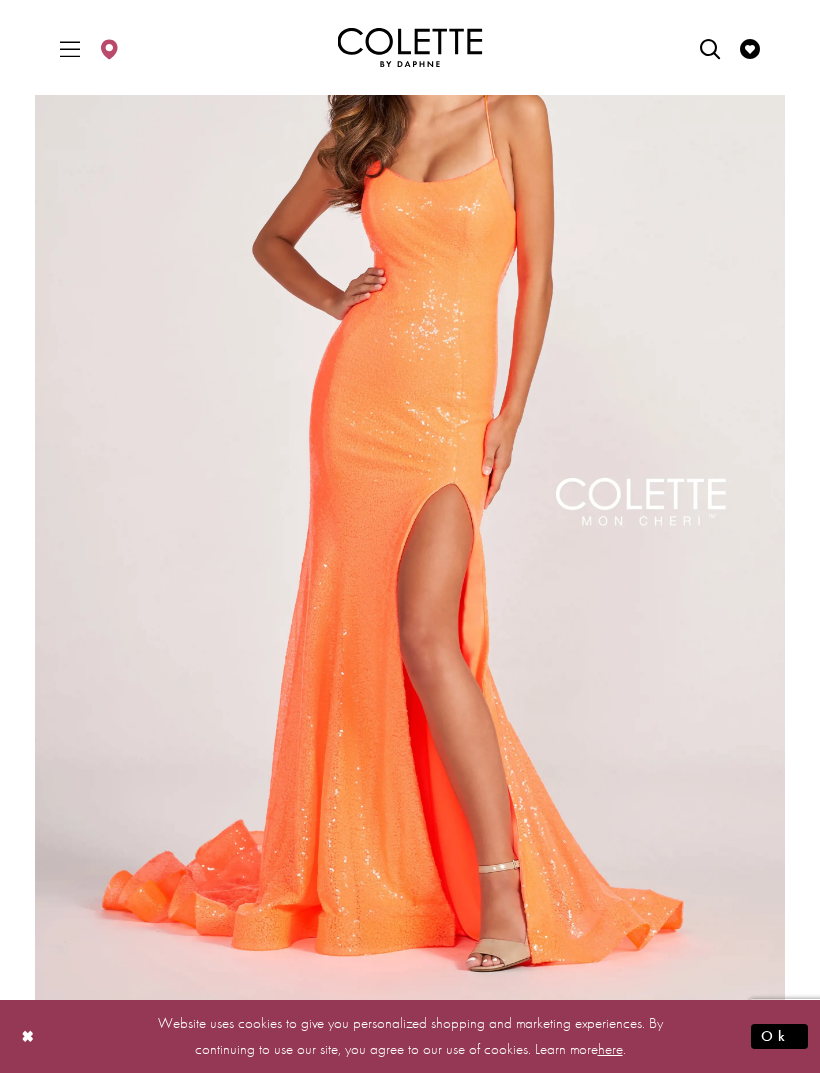 click on "Website uses cookies to give you personalized shopping and marketing experiences. By continuing to use our site, you agree to our use of cookies. Learn more  here ." at bounding box center [410, 1036] 